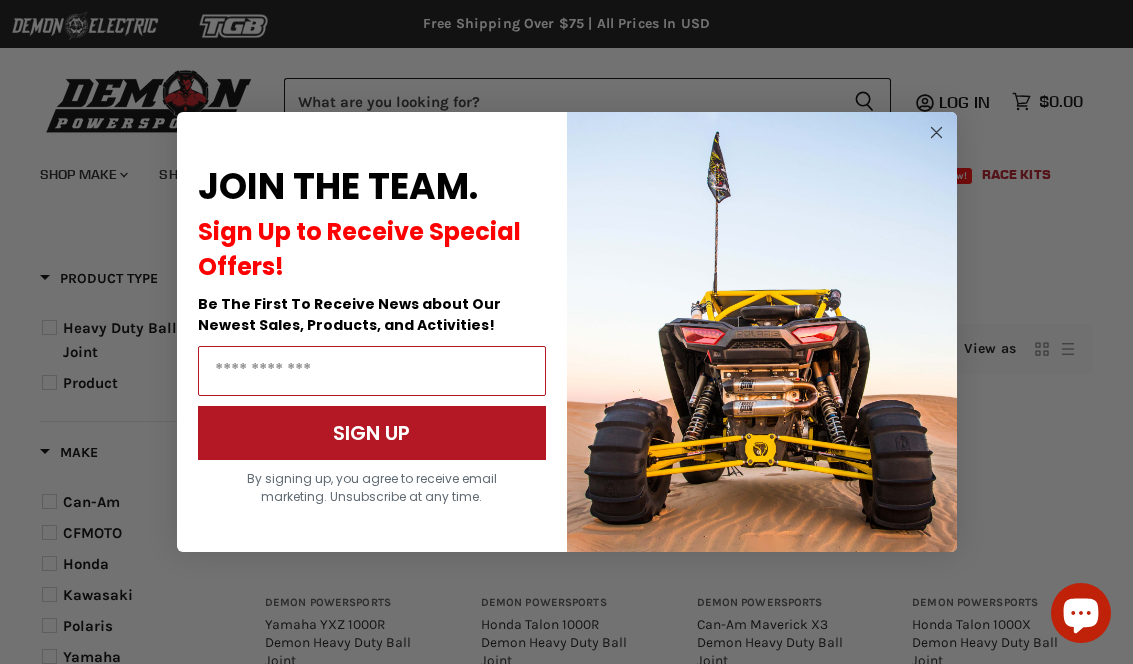select on "**********" 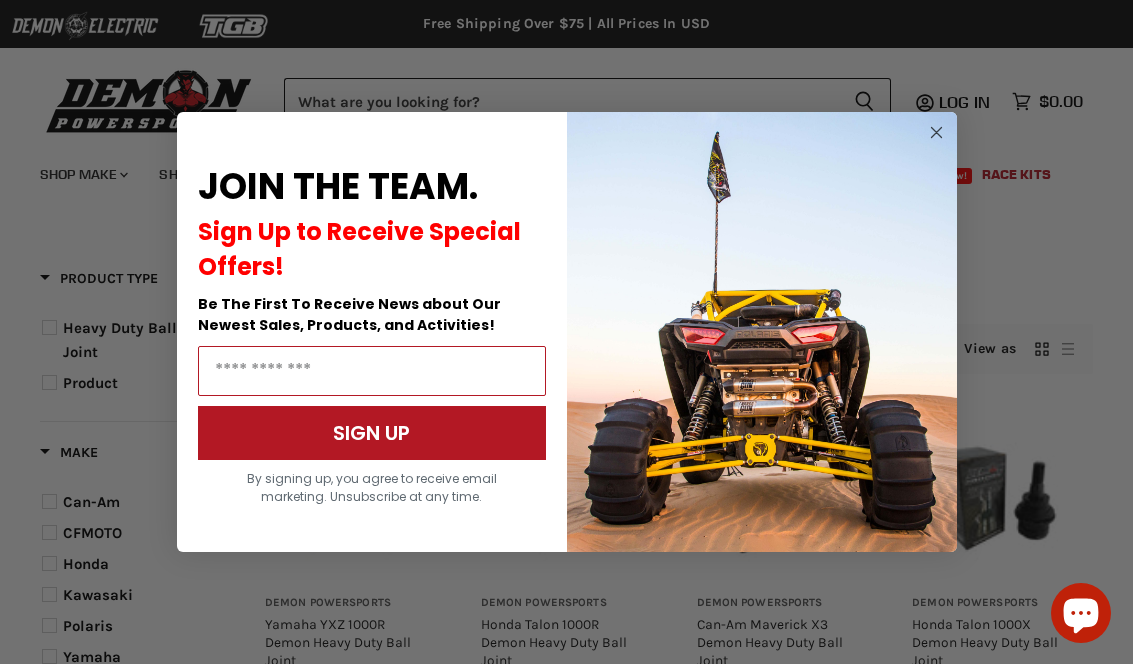 scroll, scrollTop: 0, scrollLeft: 0, axis: both 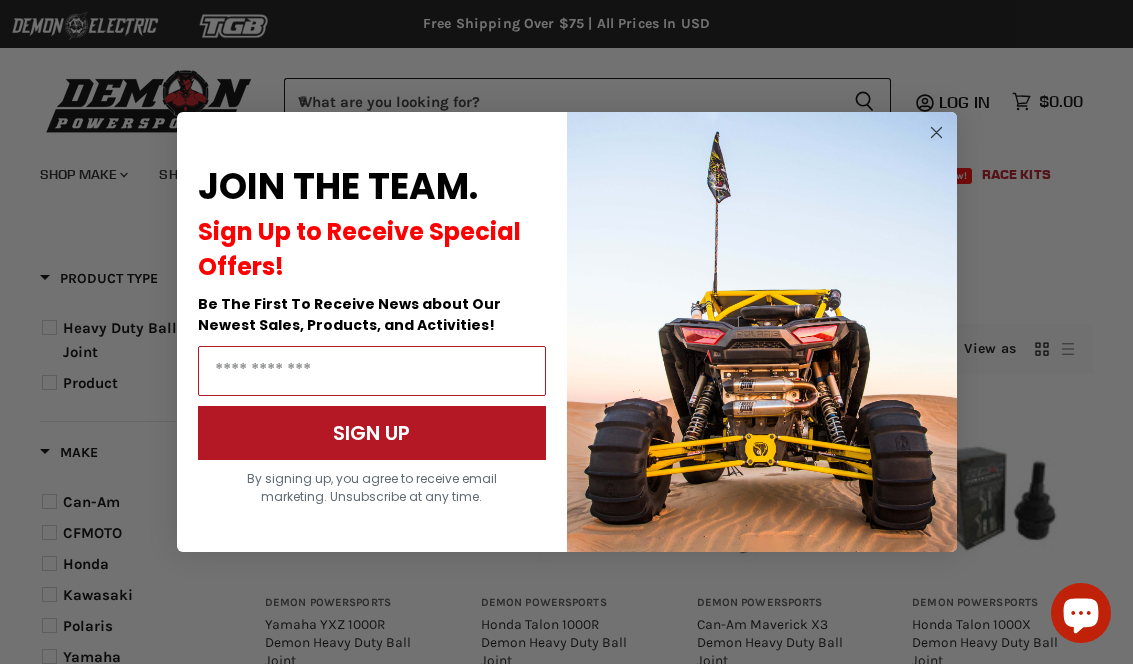 click on "Close dialog" 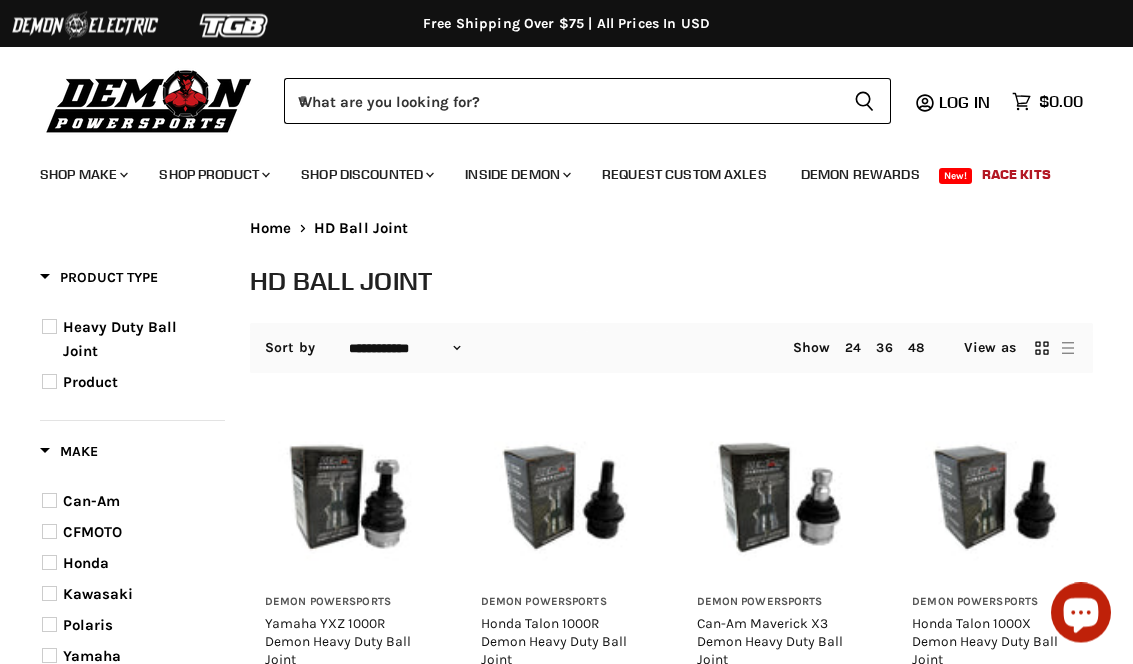scroll, scrollTop: 0, scrollLeft: 0, axis: both 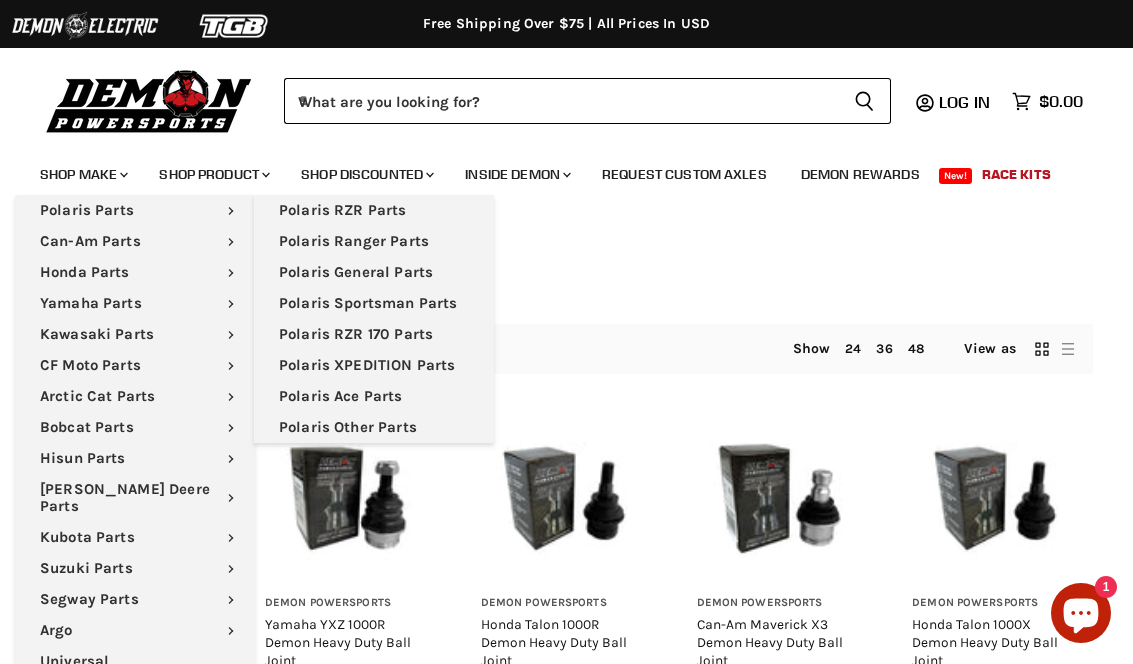 click on "Polaris Sportsman Parts" at bounding box center [374, 303] 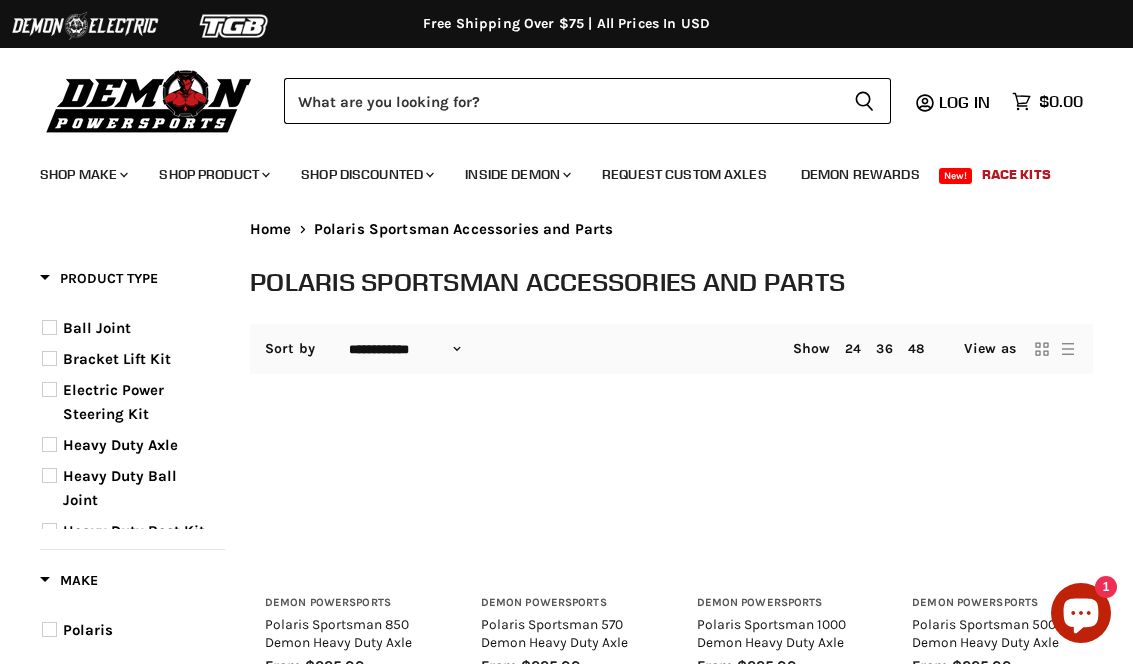 select on "**********" 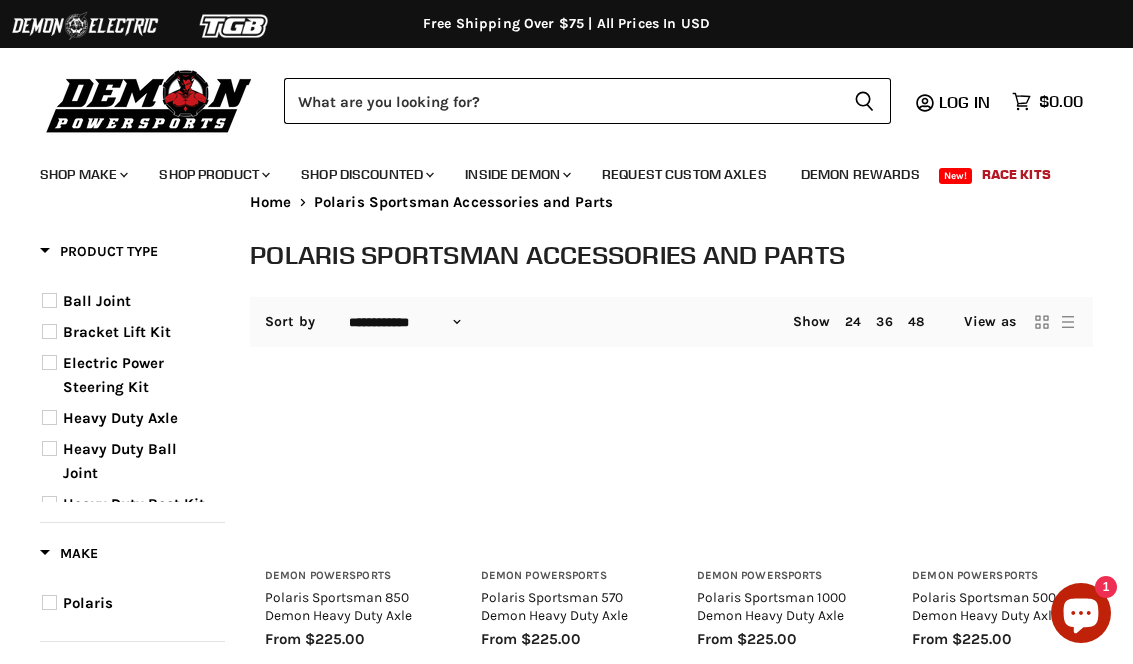 scroll, scrollTop: 0, scrollLeft: 0, axis: both 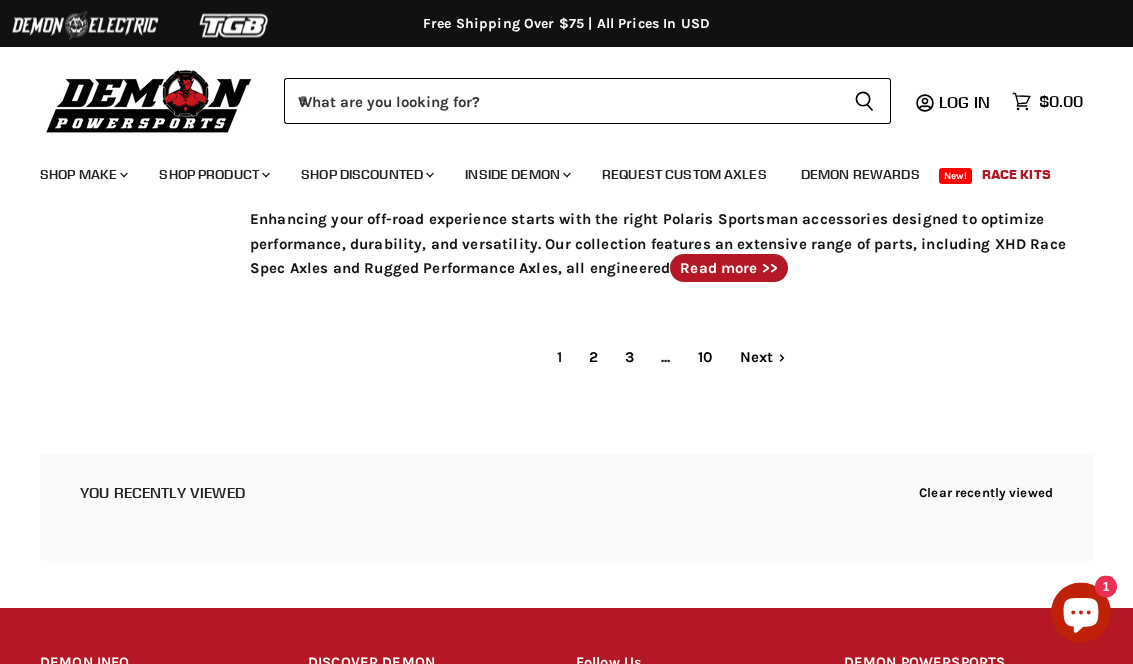 click on "2" at bounding box center [593, 358] 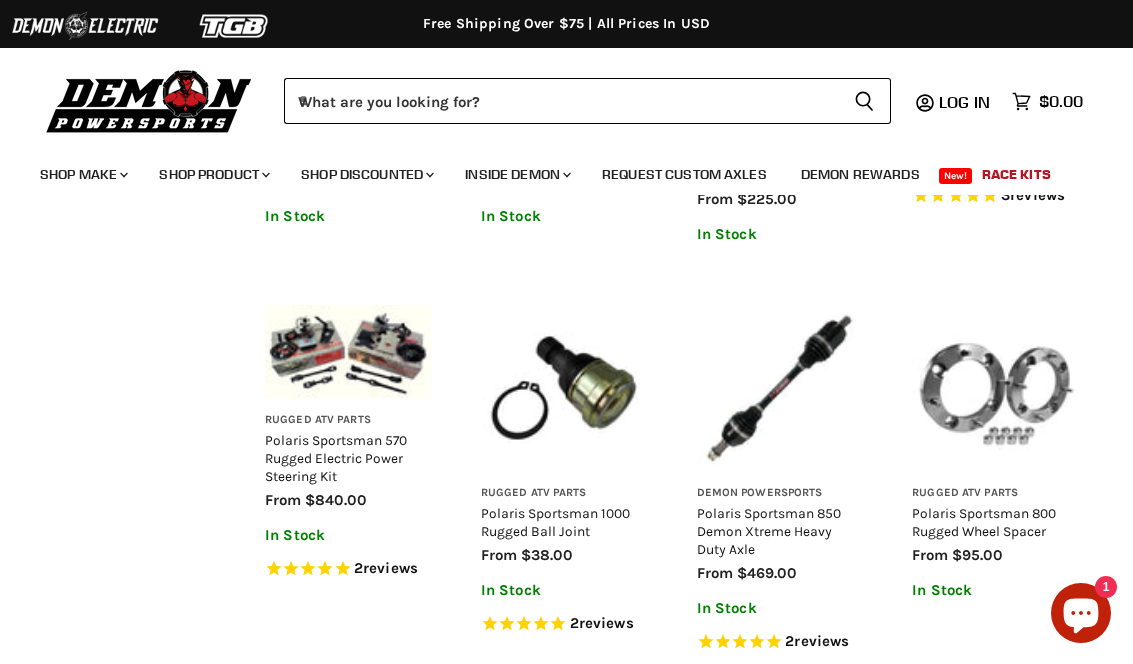 select on "**********" 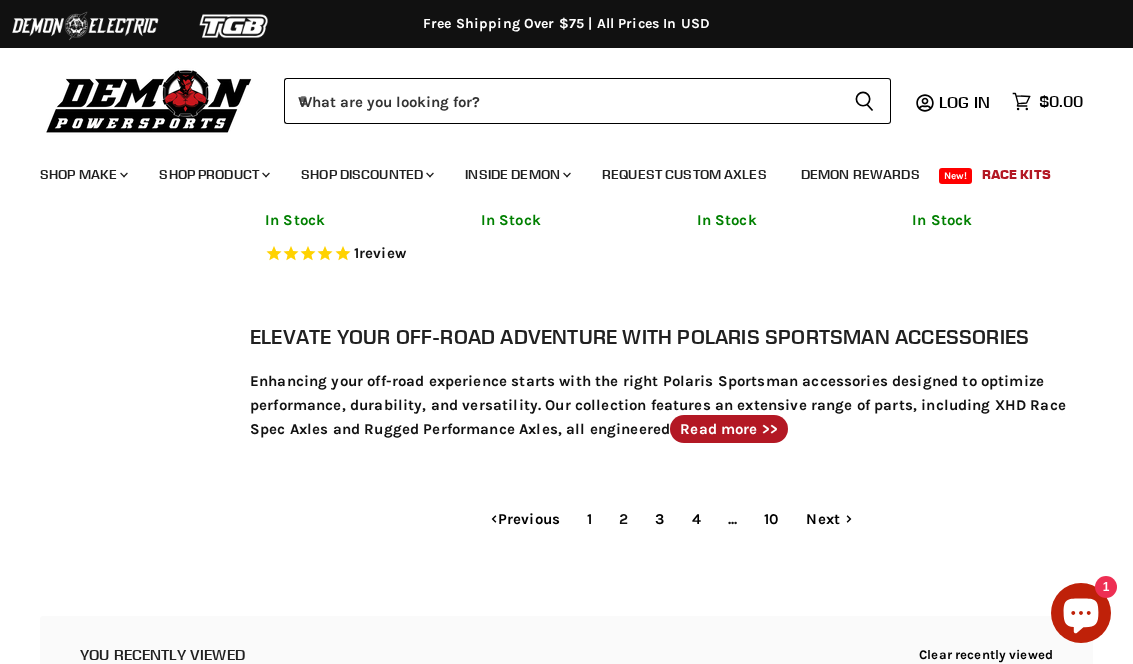 scroll, scrollTop: 2355, scrollLeft: 0, axis: vertical 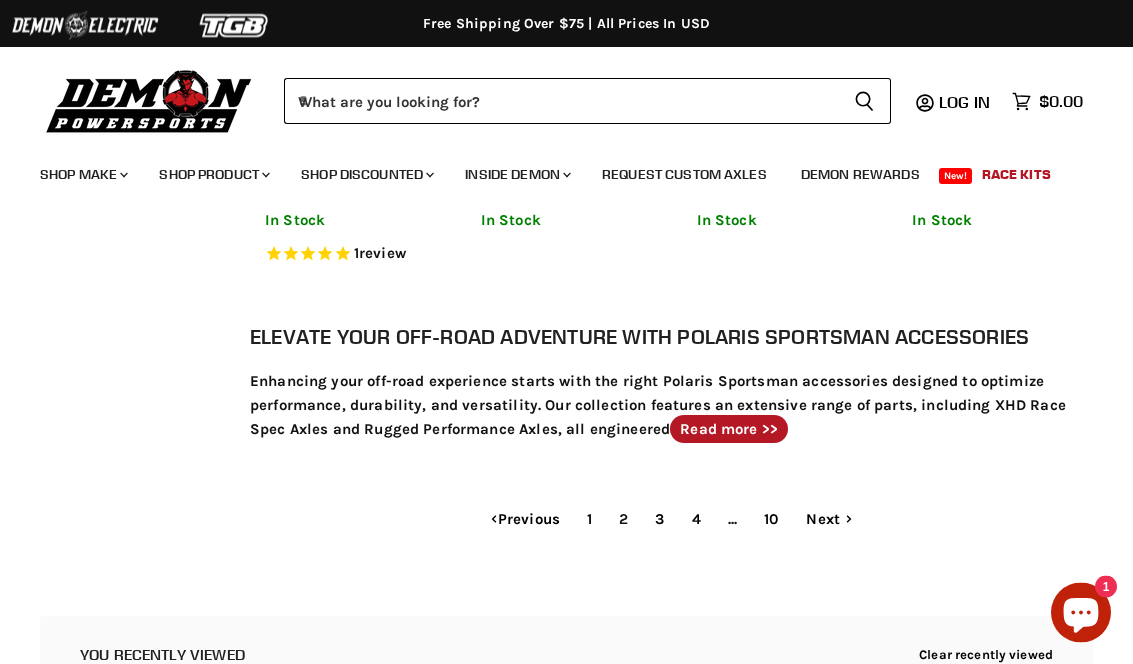 click on "2" at bounding box center [623, 520] 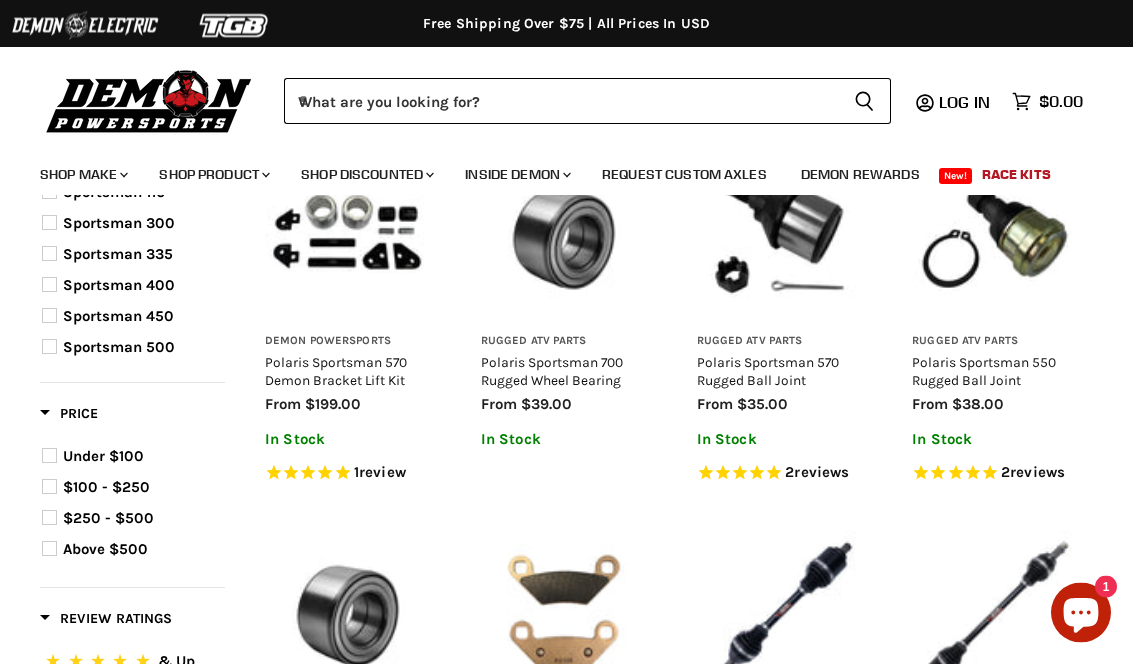 scroll, scrollTop: 643, scrollLeft: 0, axis: vertical 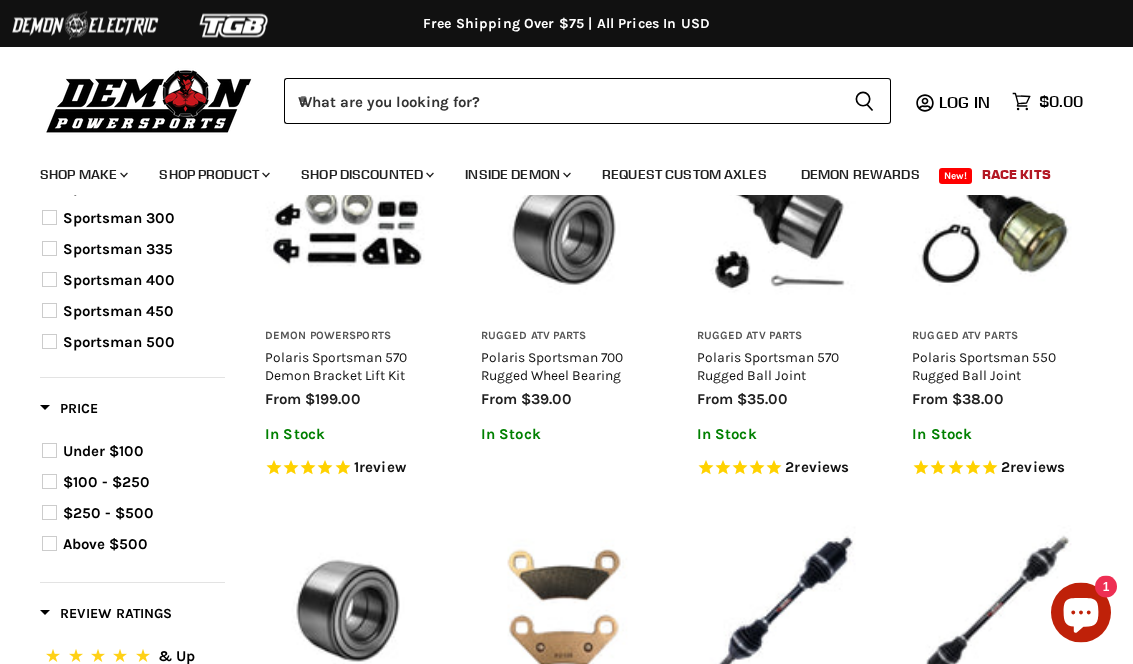 click on "Polaris Sportsman 570 Rugged Ball Joint" at bounding box center [768, 367] 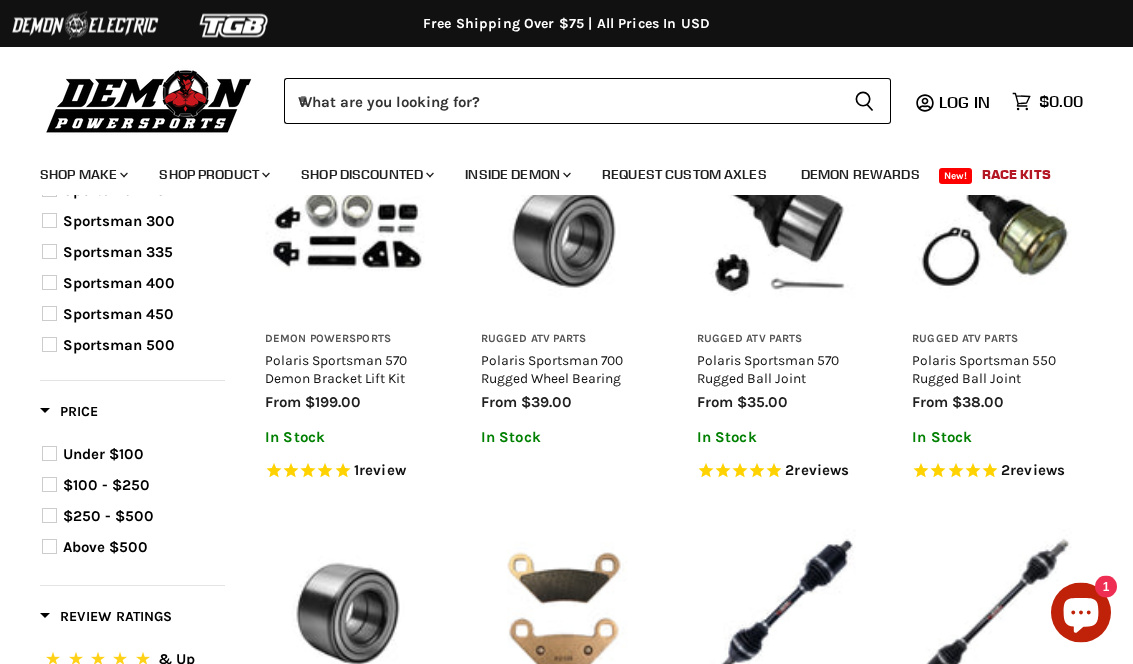 scroll, scrollTop: 648, scrollLeft: 0, axis: vertical 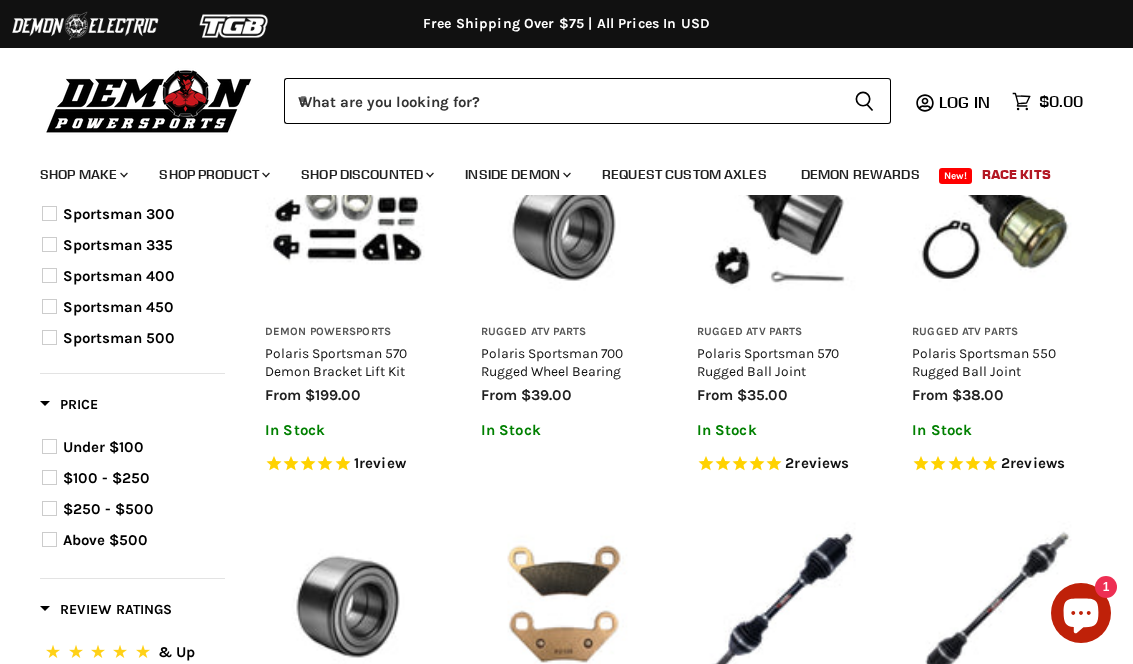 click on "Polaris Sportsman 570 Rugged Ball Joint" at bounding box center (768, 362) 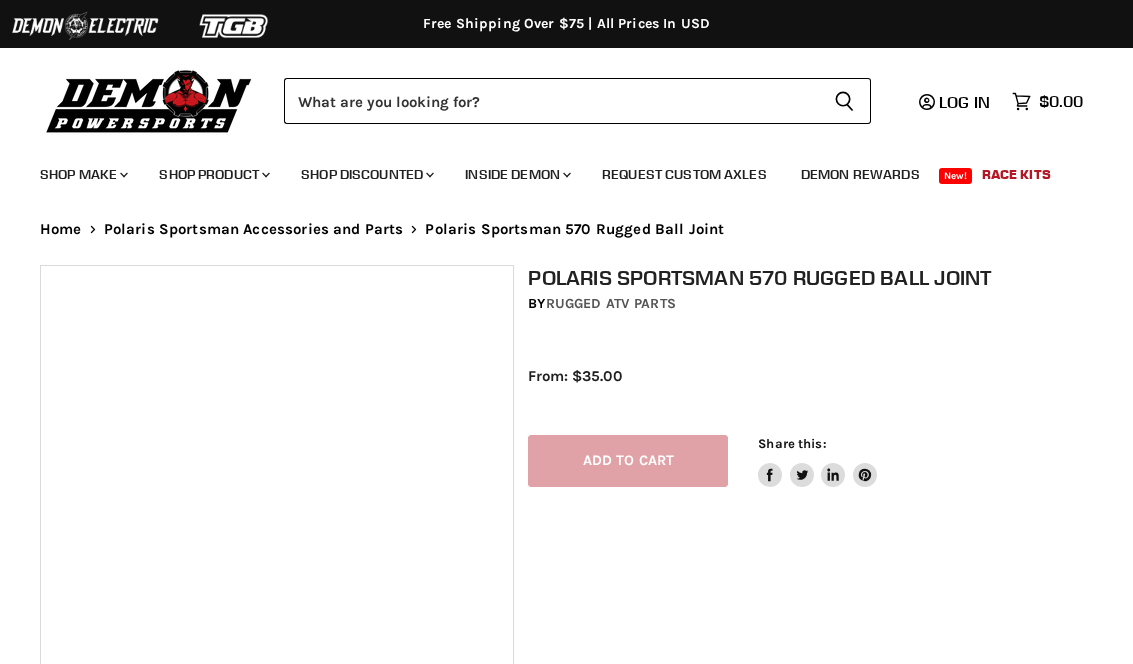 scroll, scrollTop: 0, scrollLeft: 0, axis: both 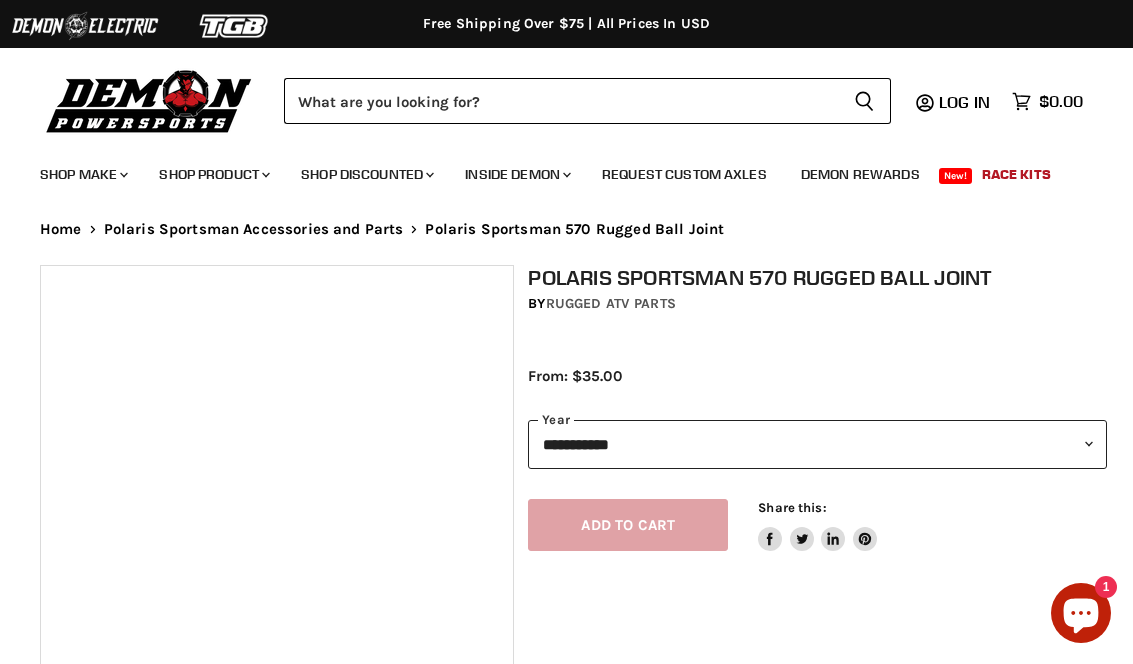 select on "******" 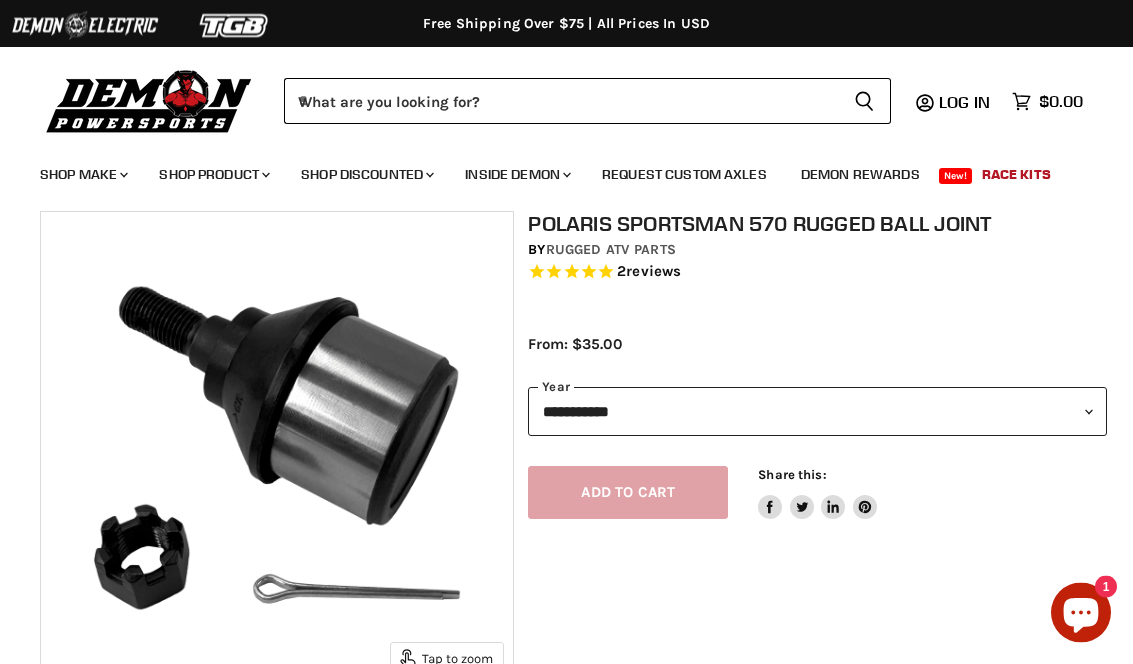 scroll, scrollTop: 44, scrollLeft: 0, axis: vertical 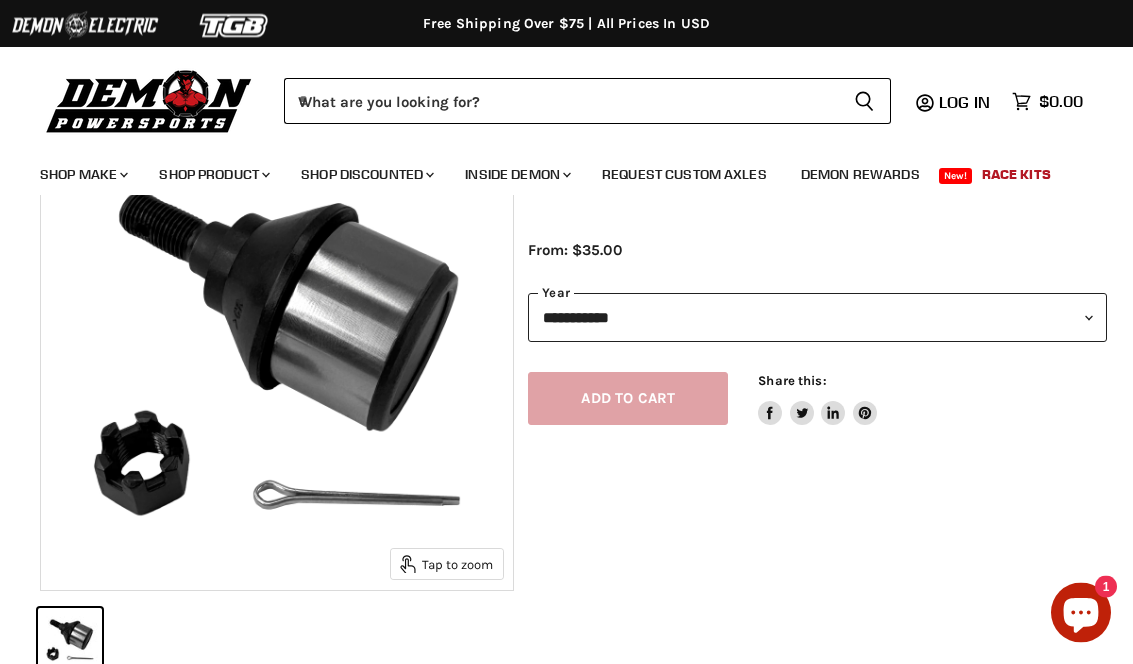 click on "**********" at bounding box center (817, 318) 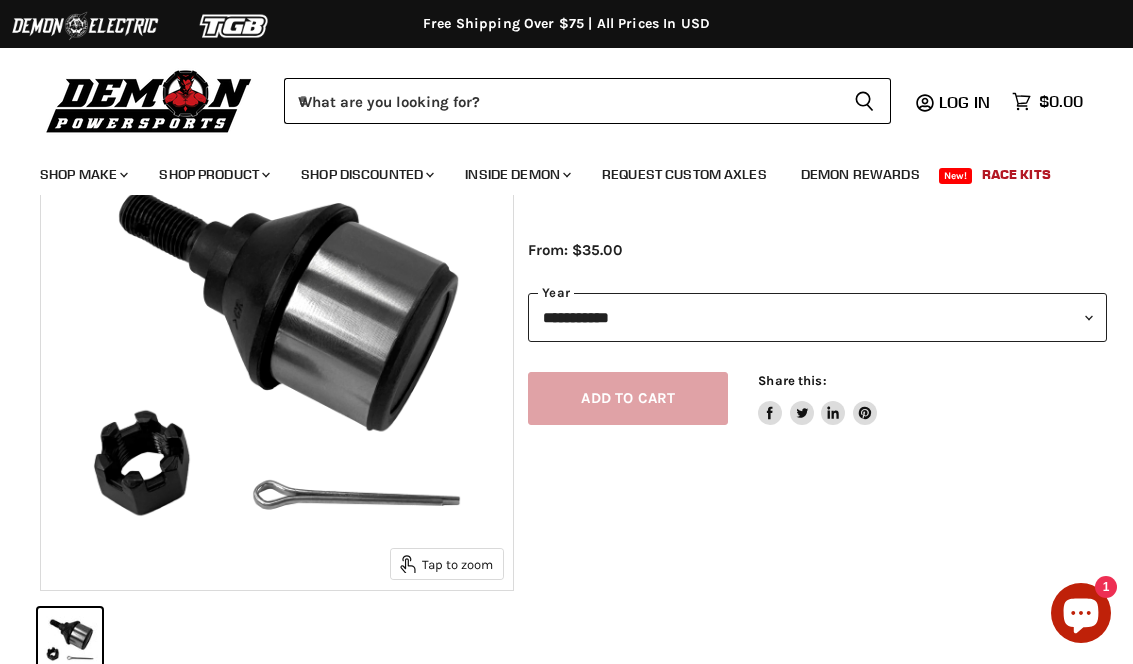 select on "****" 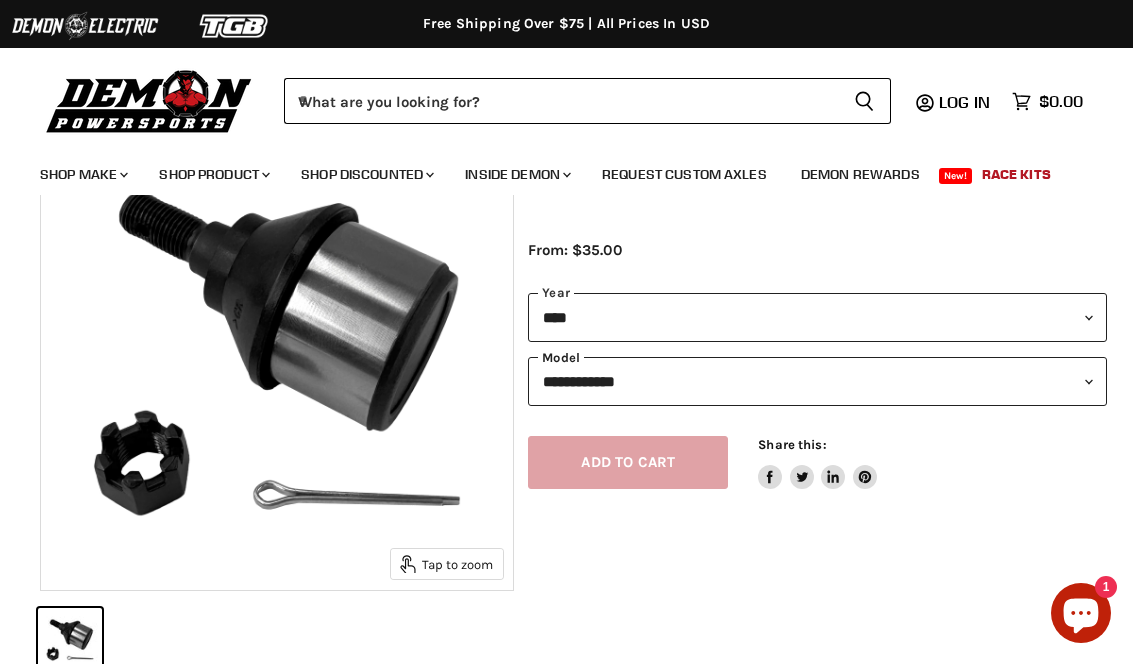 click on "**********" at bounding box center (817, 381) 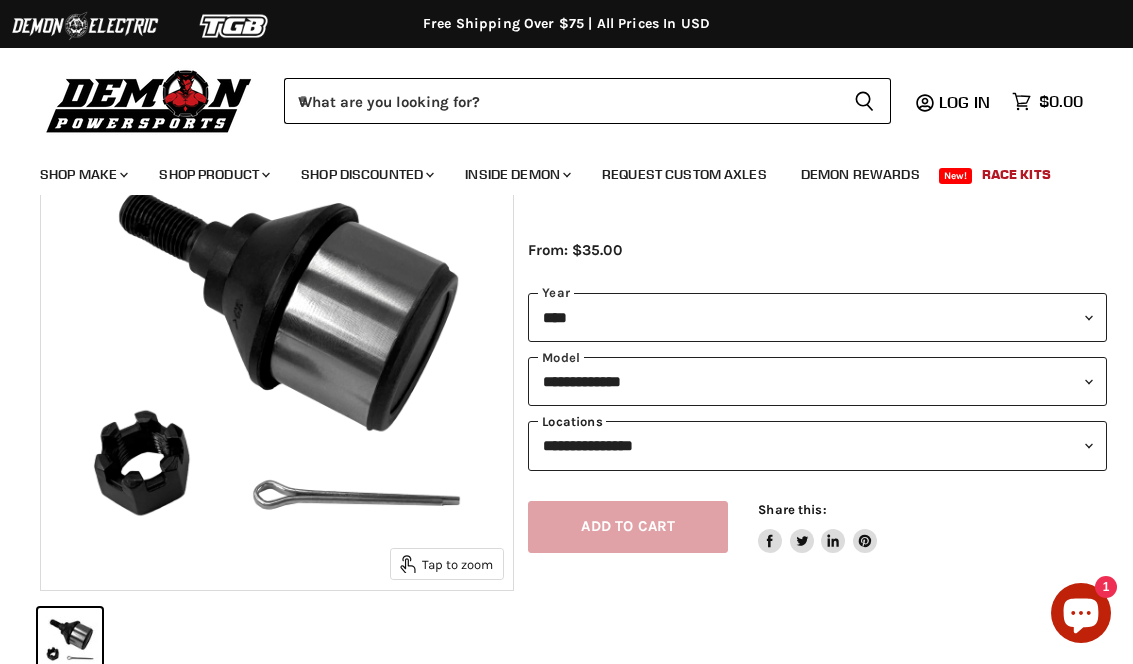click on "**********" at bounding box center (817, 445) 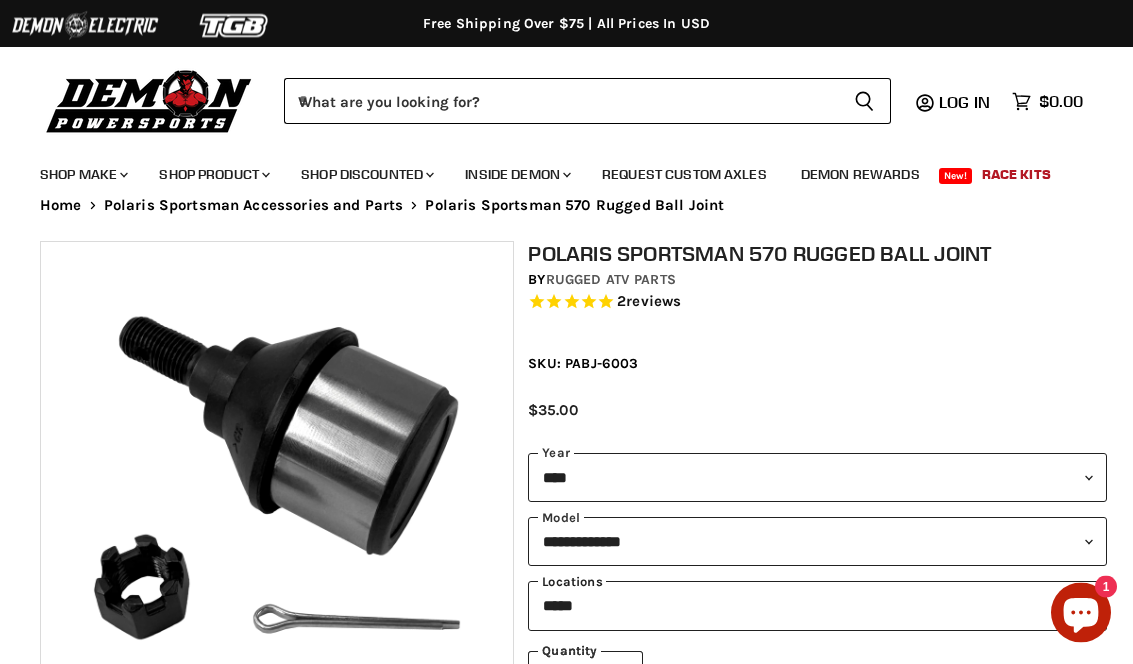 scroll, scrollTop: 0, scrollLeft: 0, axis: both 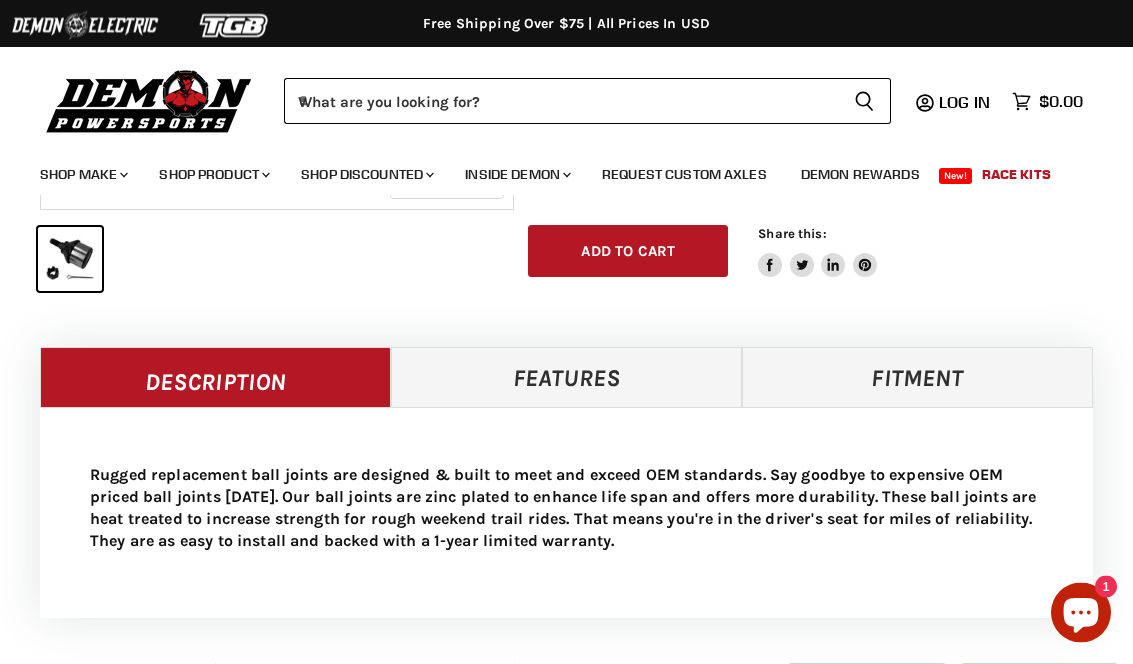 click on "Add to cart" at bounding box center (628, 252) 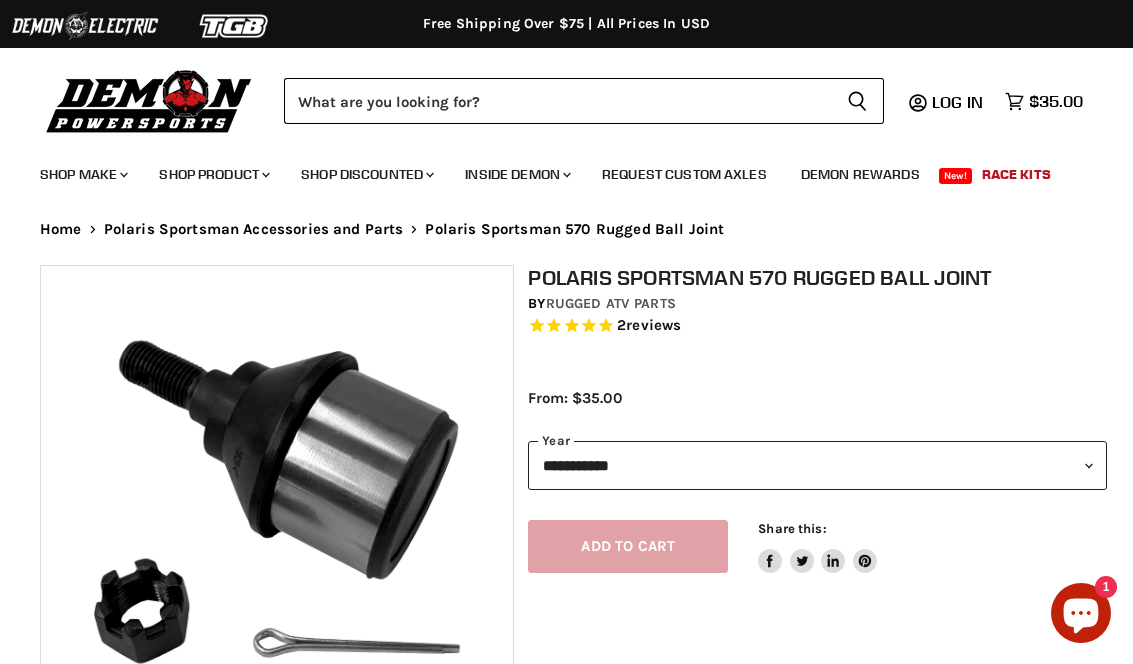 select on "******" 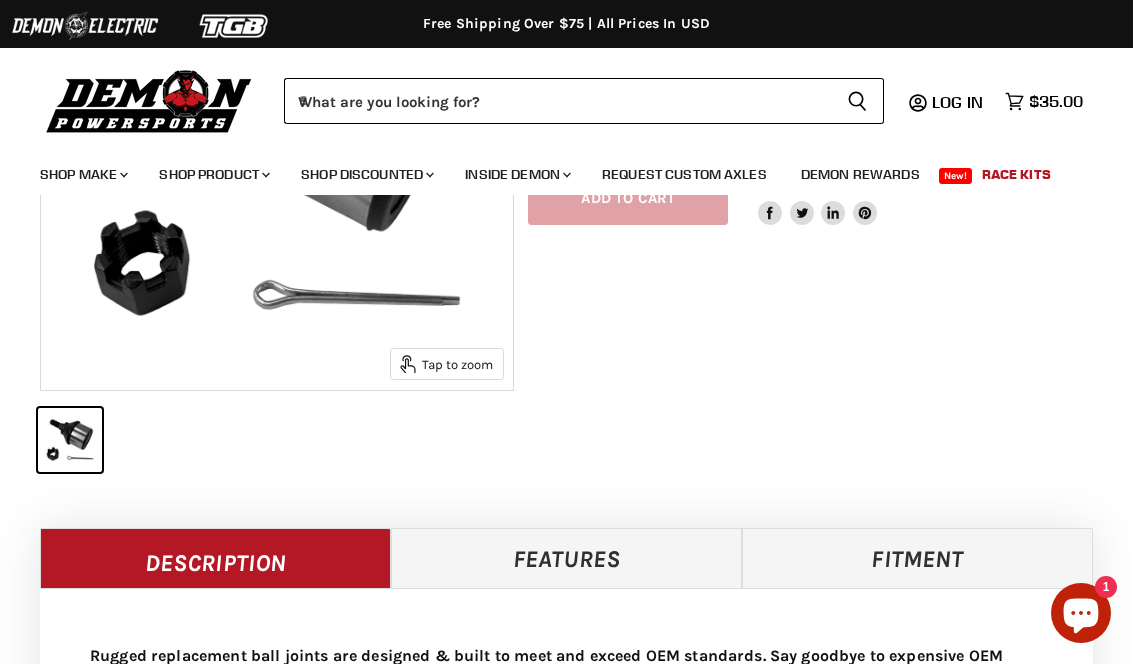 scroll, scrollTop: 0, scrollLeft: 0, axis: both 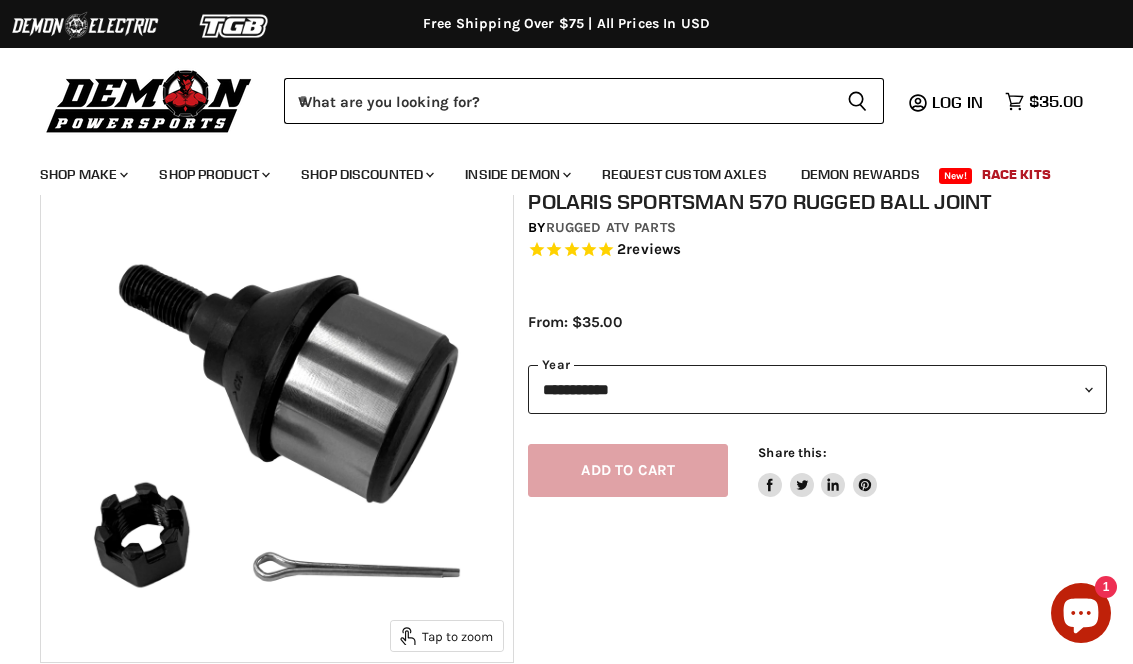 click on "**********" at bounding box center (817, 389) 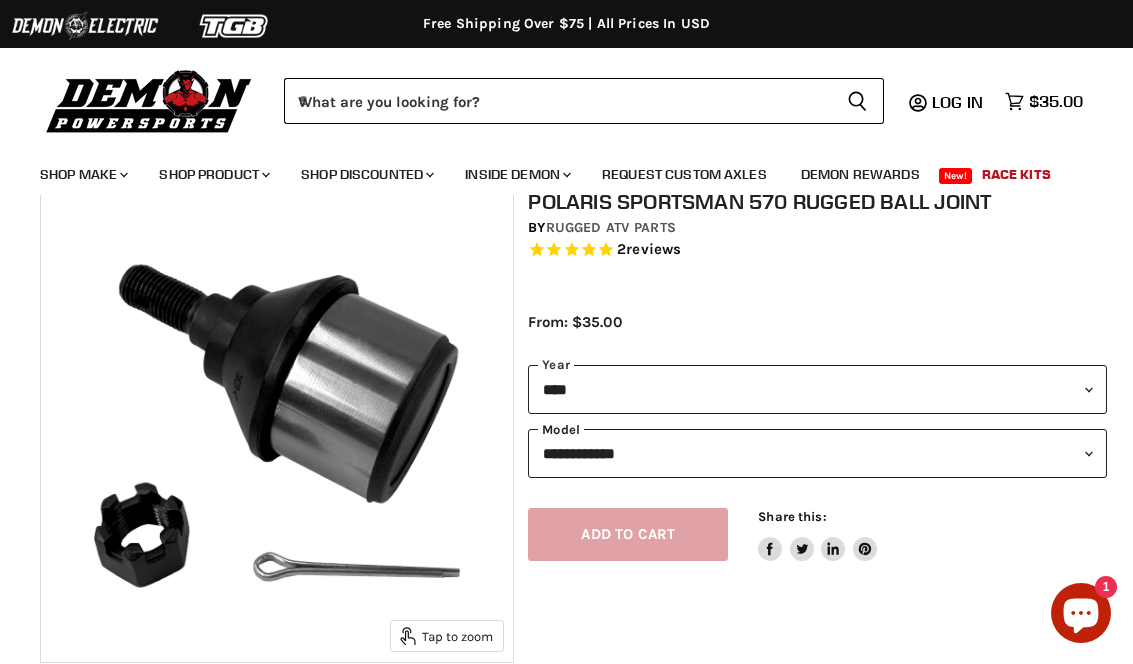 click on "**********" at bounding box center (817, 453) 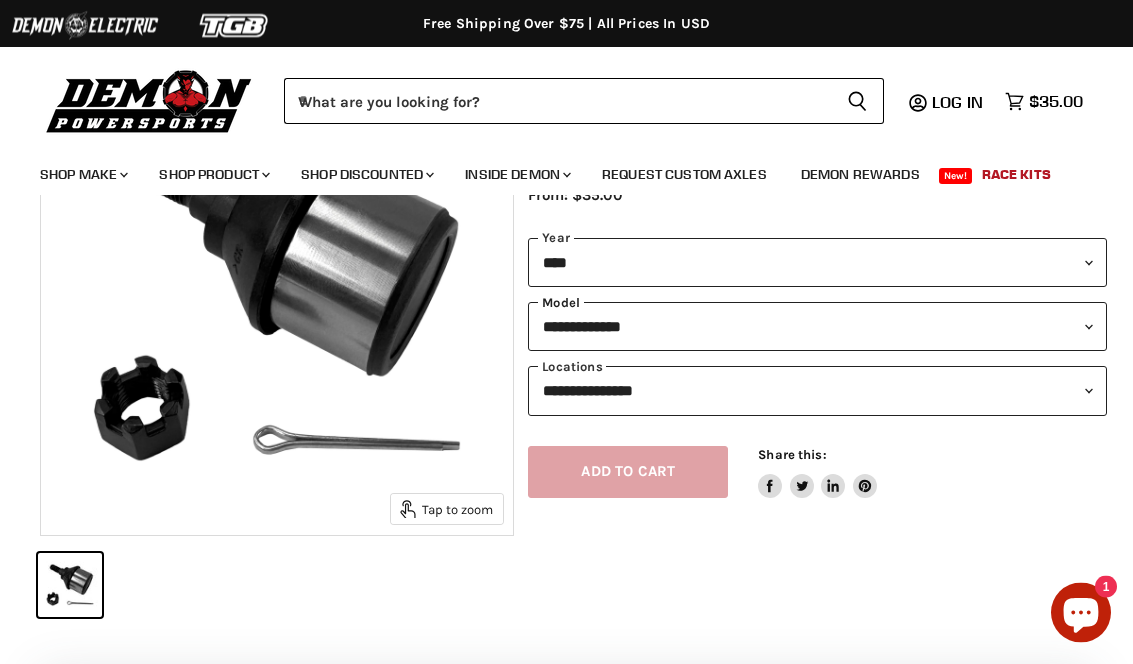 scroll, scrollTop: 203, scrollLeft: 0, axis: vertical 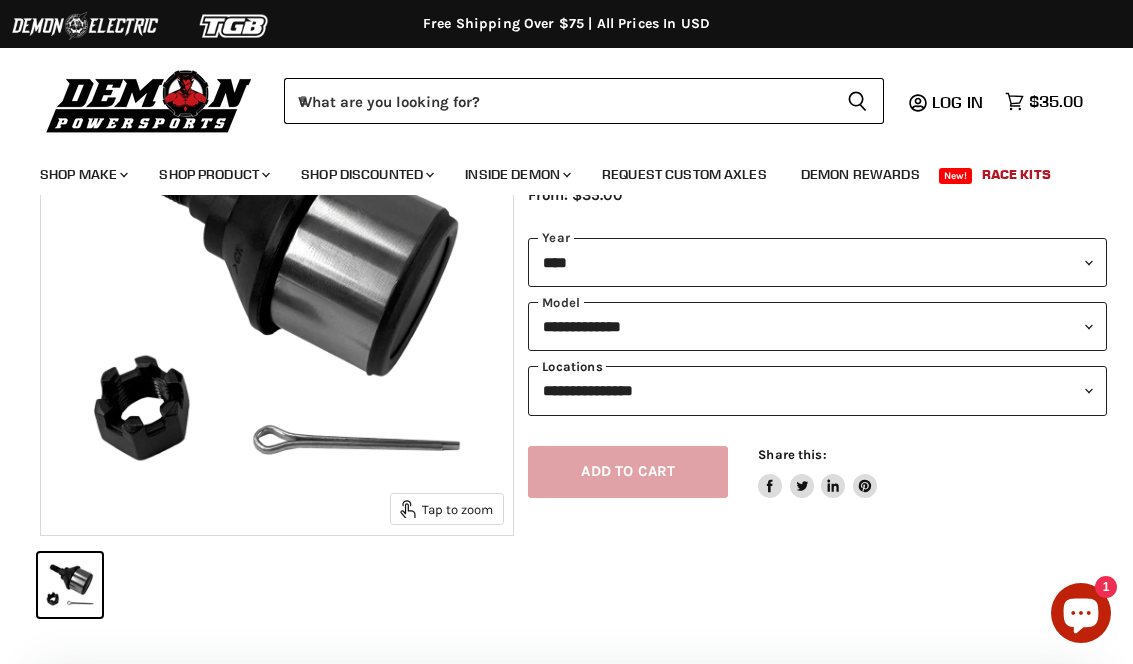 click on "**********" at bounding box center (817, 390) 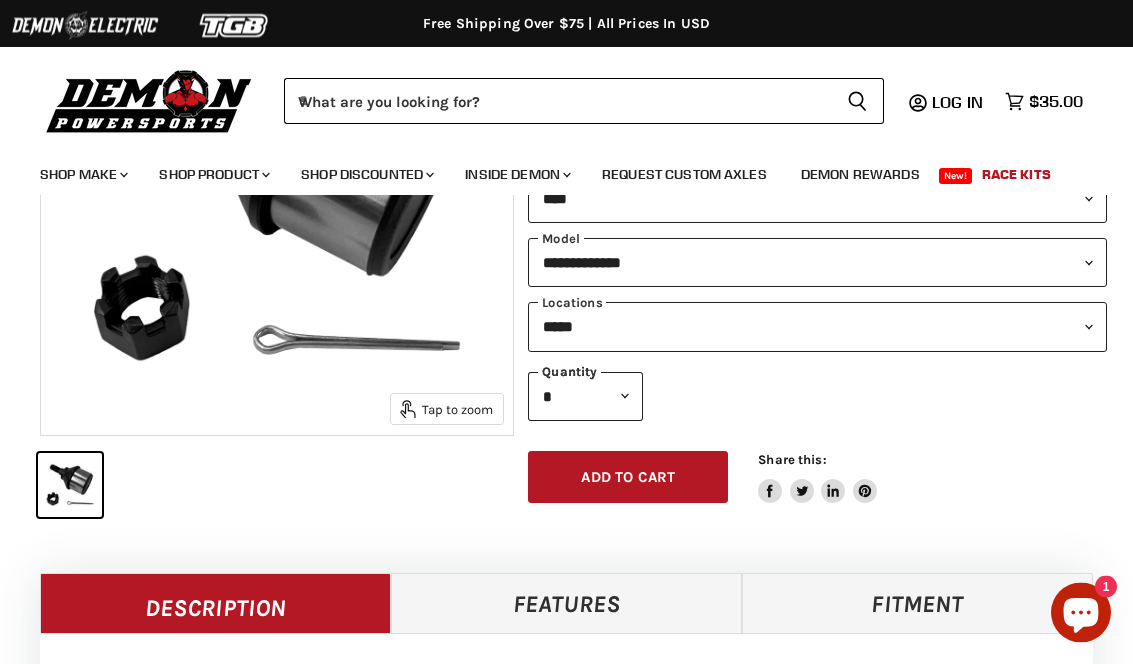 click on "Add to cart" at bounding box center [628, 478] 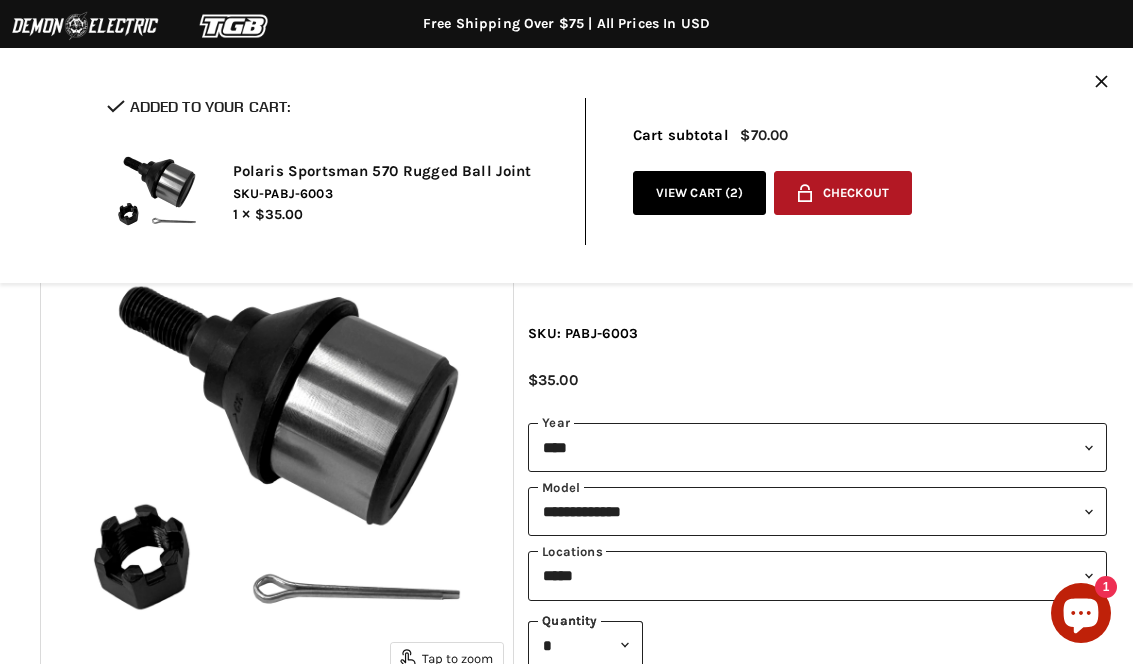 scroll, scrollTop: 0, scrollLeft: 0, axis: both 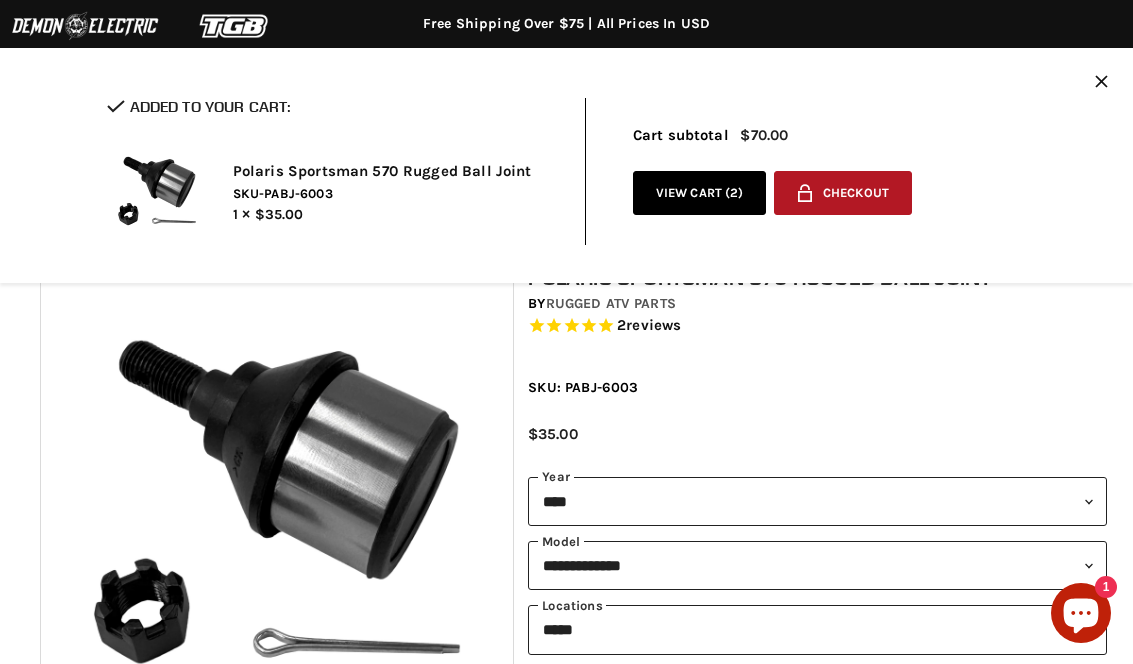 click on "View cart ( 2 )" at bounding box center (700, 193) 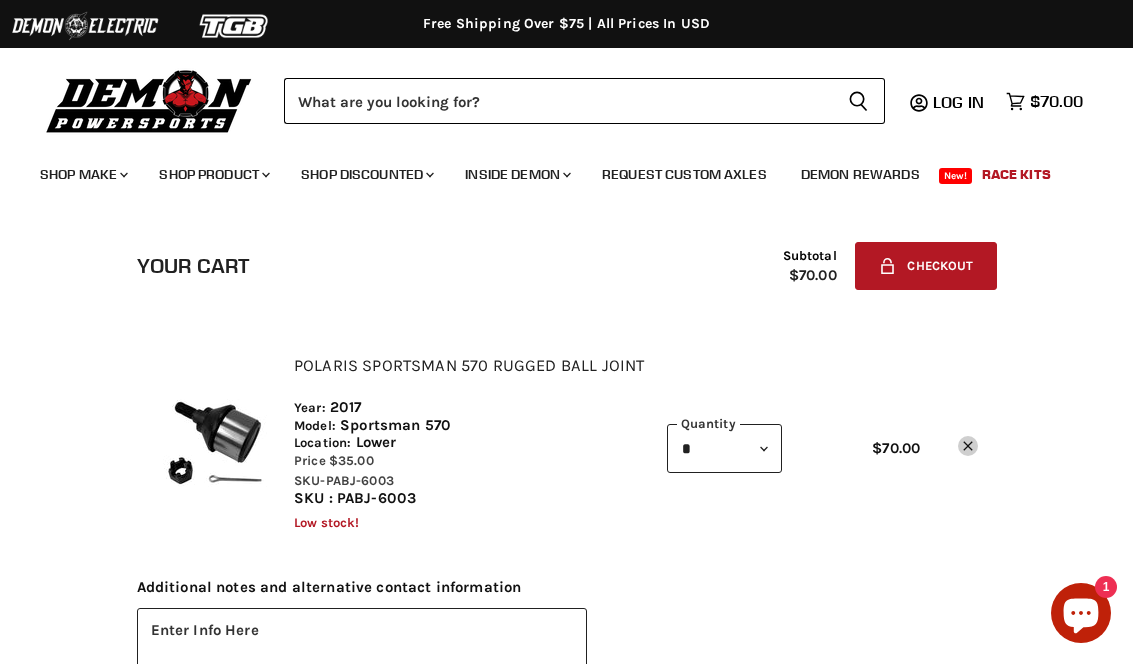scroll, scrollTop: 0, scrollLeft: 0, axis: both 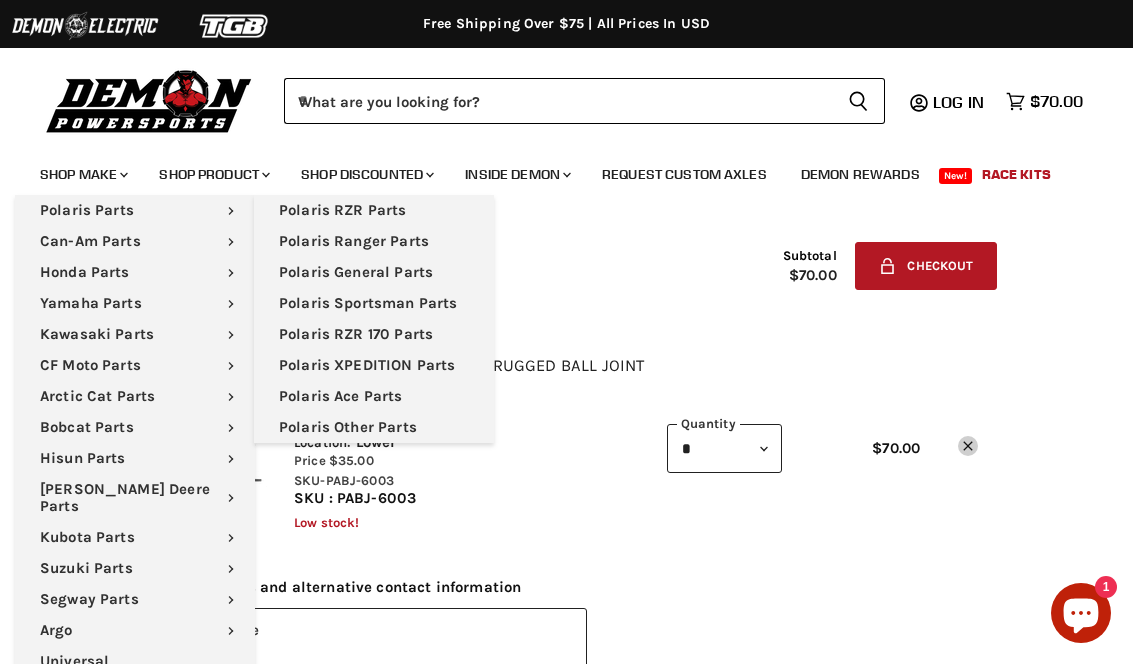 click on "Polaris Sportsman Parts" at bounding box center [374, 303] 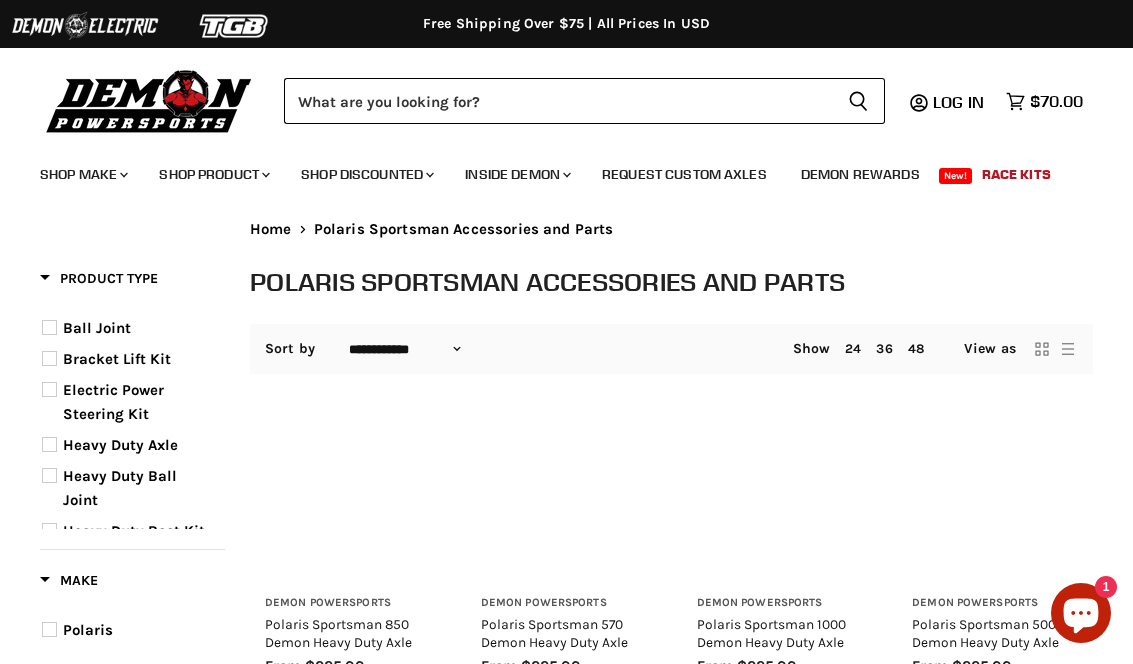 select on "**********" 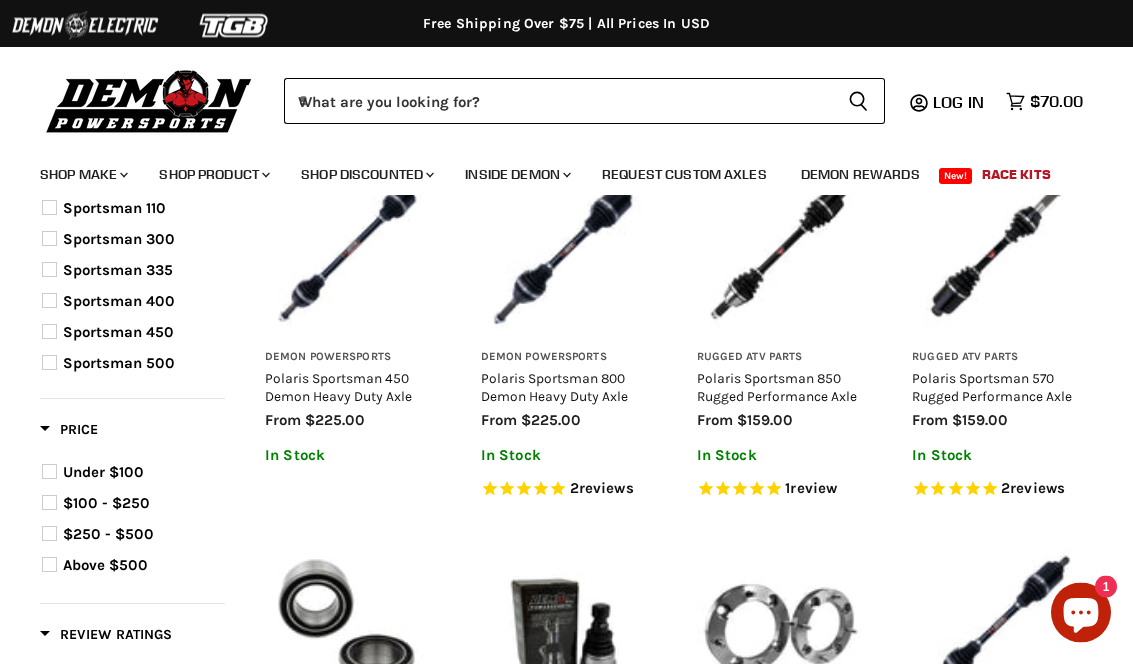 scroll, scrollTop: 648, scrollLeft: 0, axis: vertical 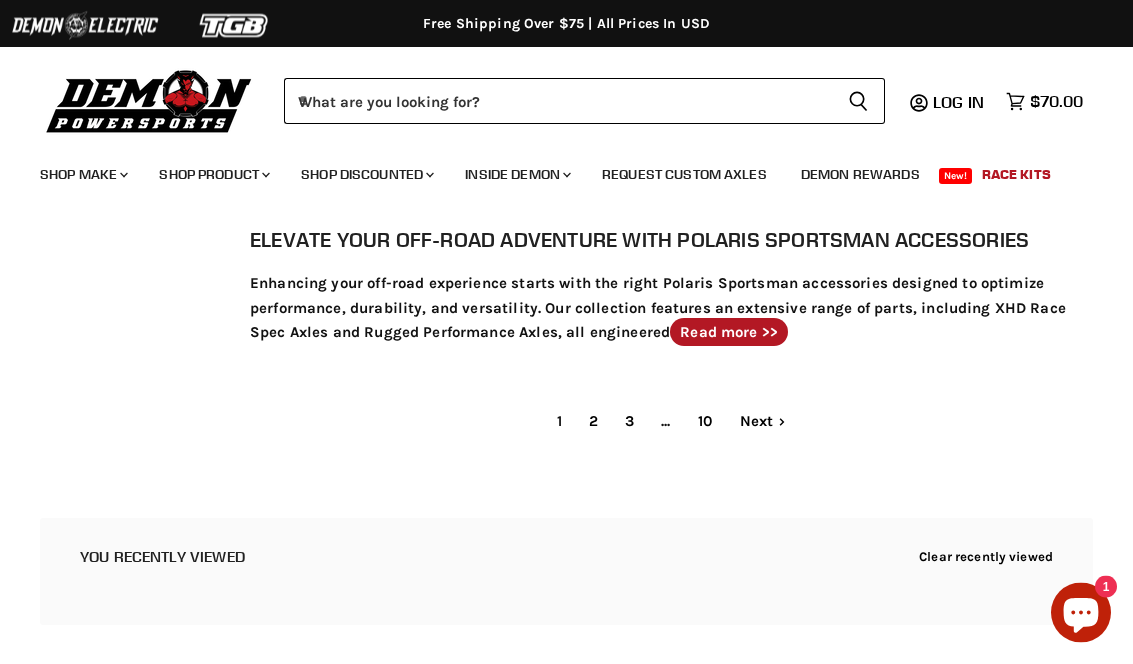 click on "3" at bounding box center [629, 422] 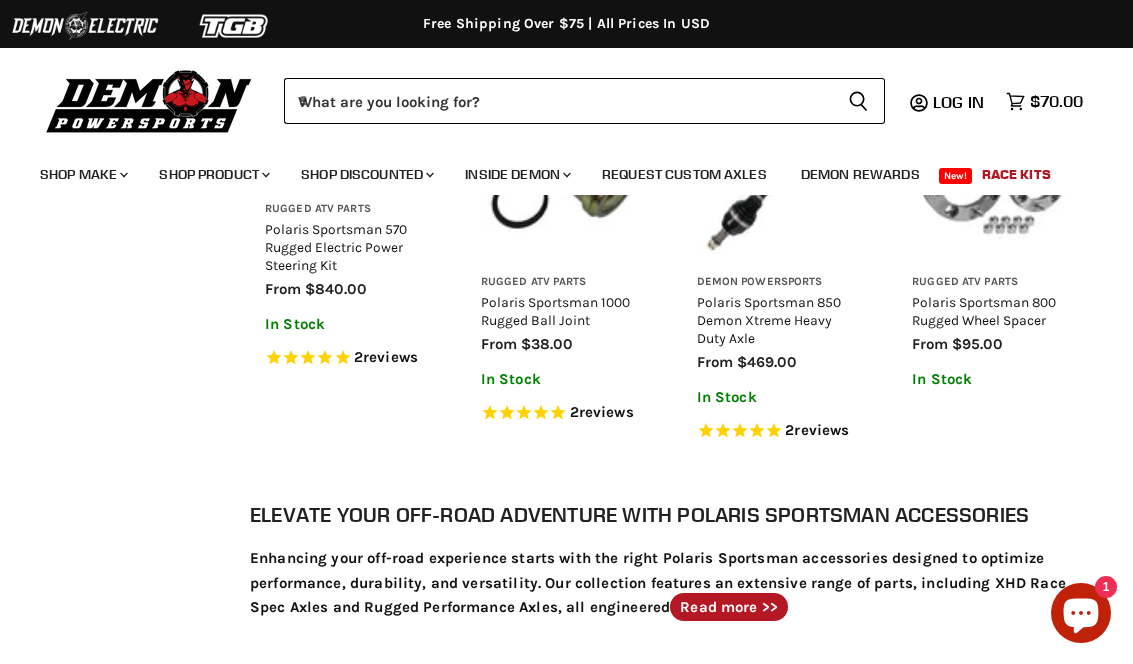 select on "**********" 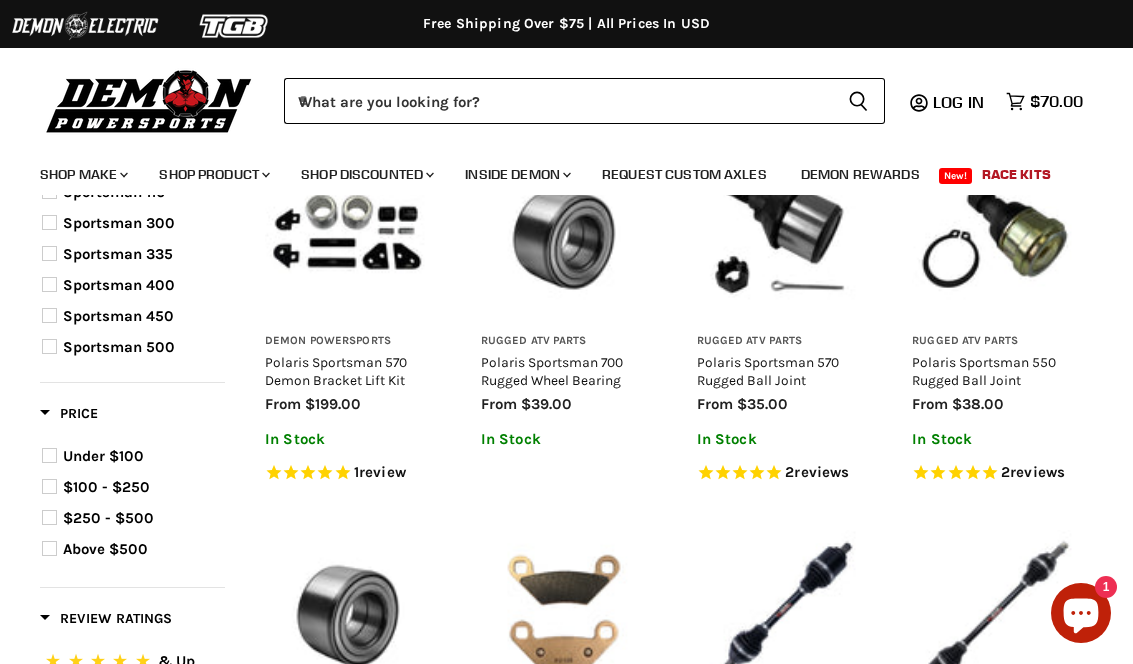 scroll, scrollTop: 647, scrollLeft: 0, axis: vertical 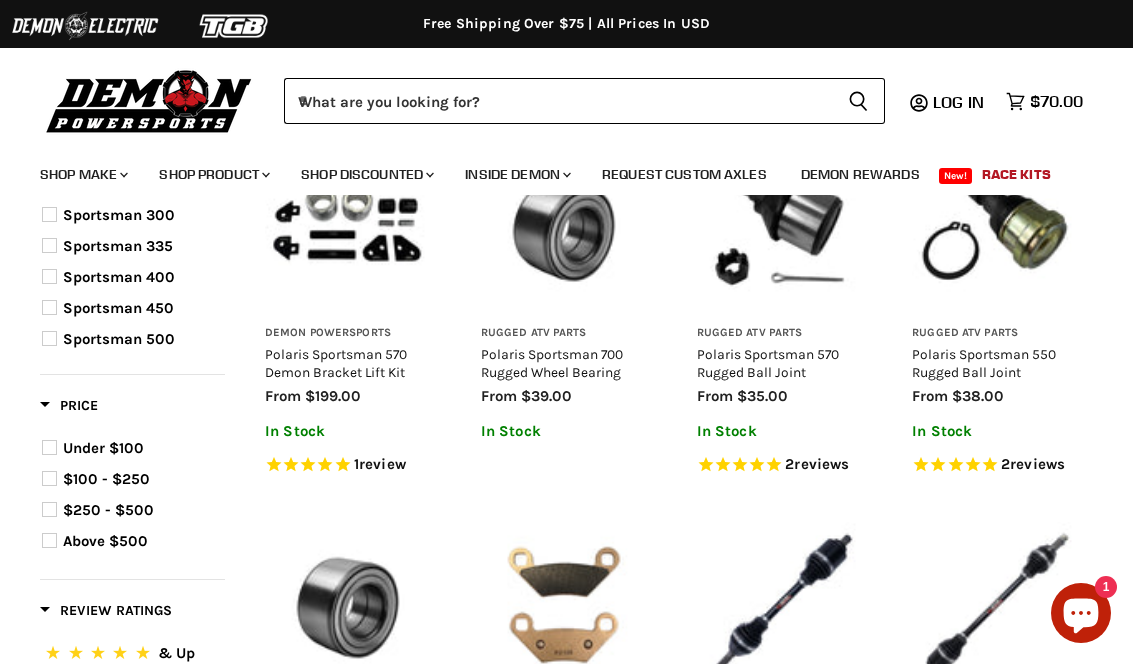 click on "Polaris Sportsman 550 Rugged Ball Joint" at bounding box center (984, 363) 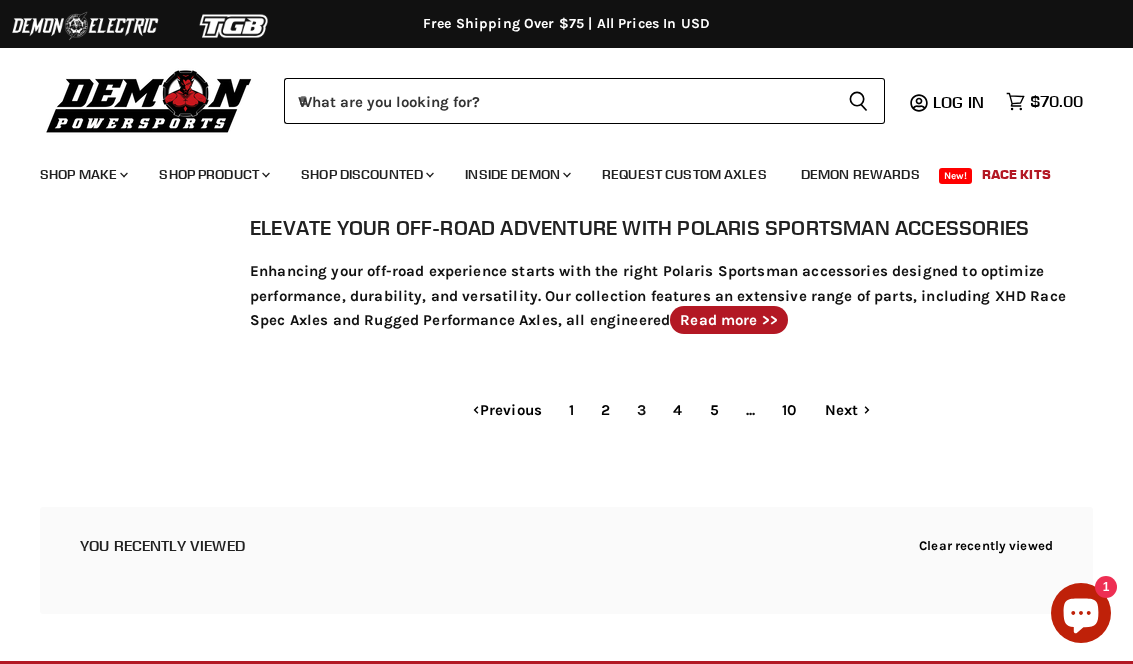 scroll, scrollTop: 2528, scrollLeft: 0, axis: vertical 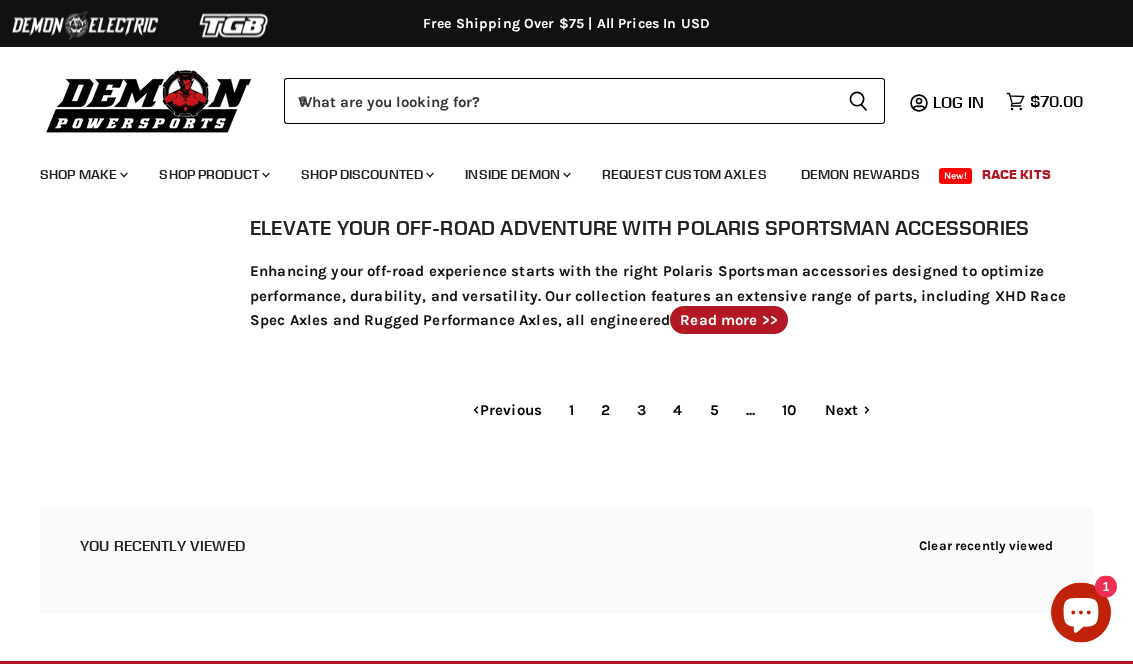 click on "4" at bounding box center [677, 411] 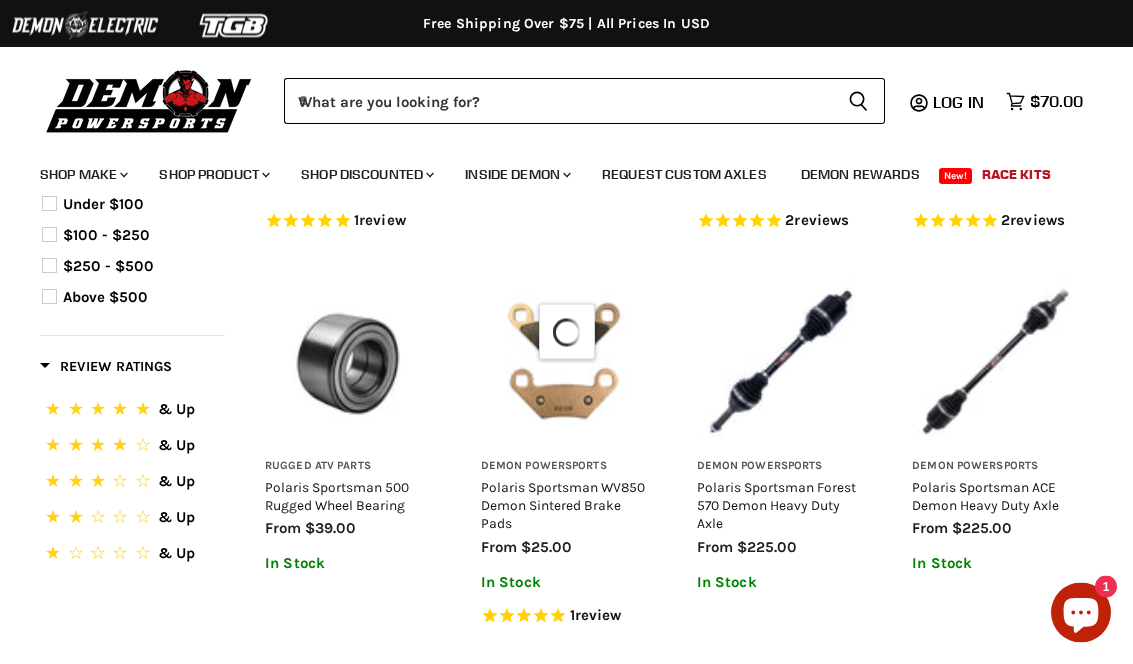 select on "**********" 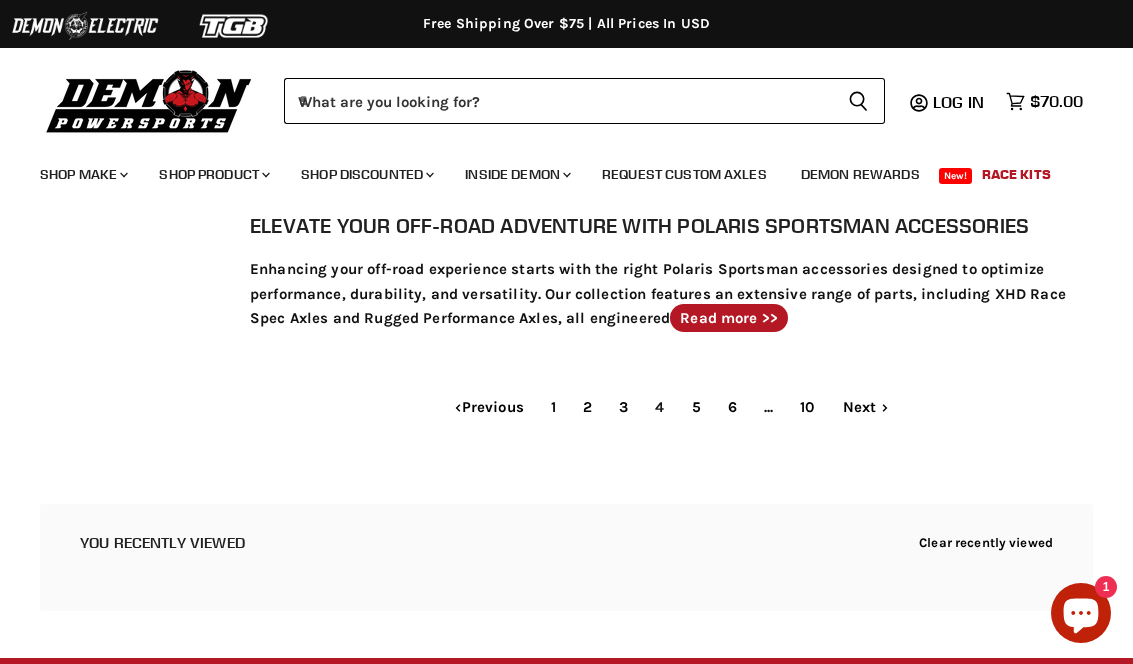scroll, scrollTop: 2443, scrollLeft: 0, axis: vertical 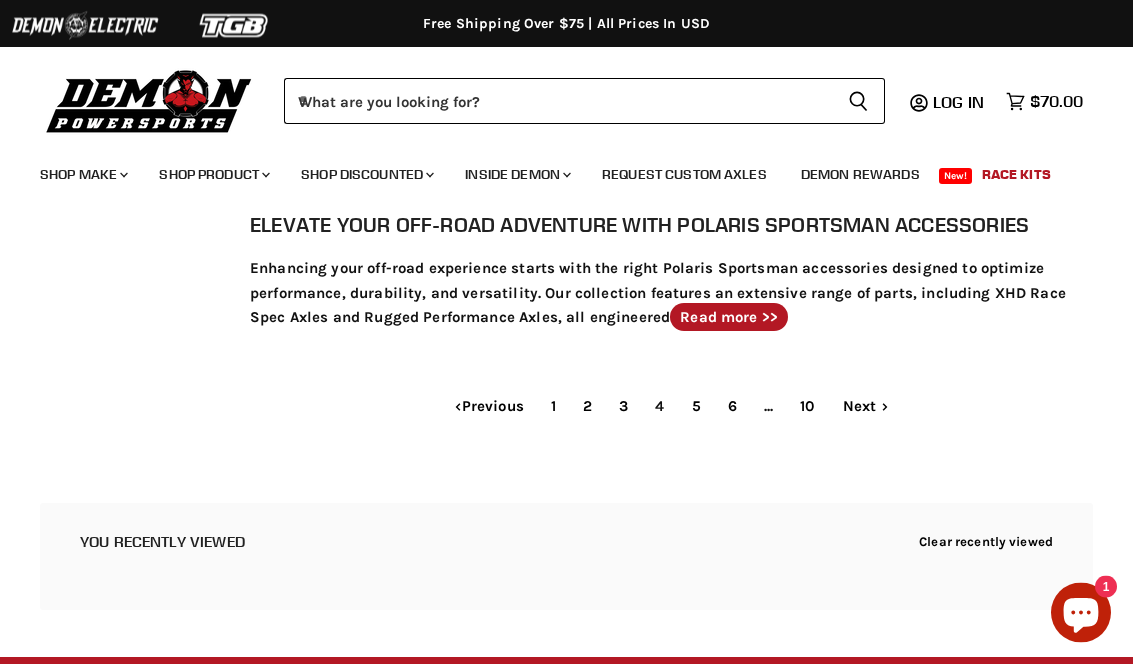 click on "5" at bounding box center (696, 407) 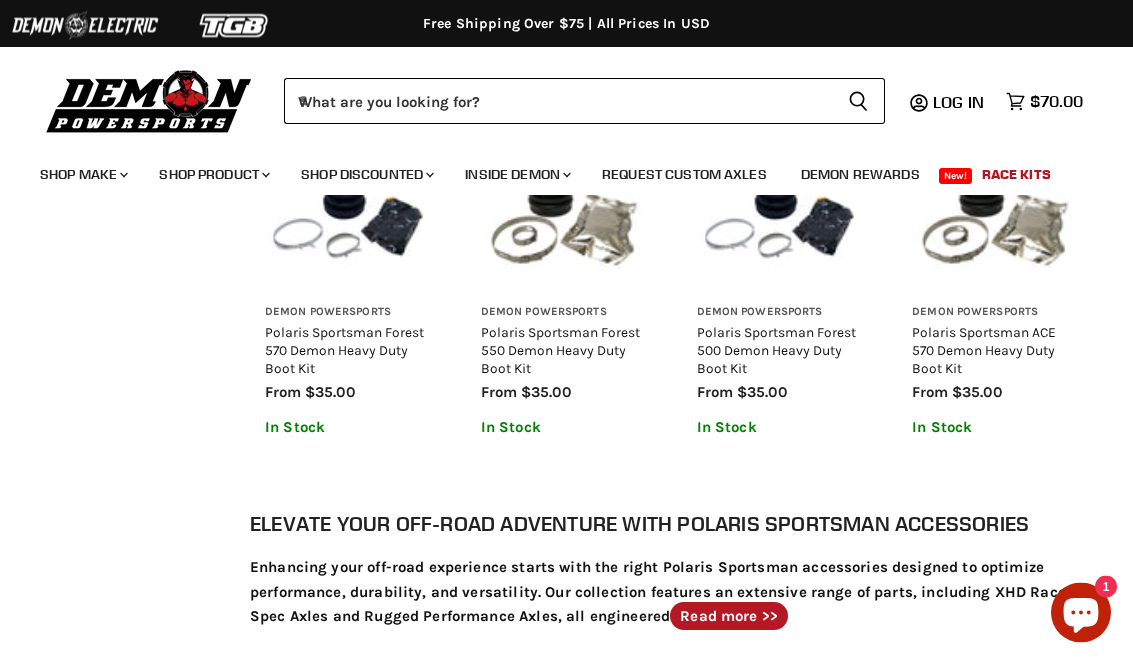 select on "**********" 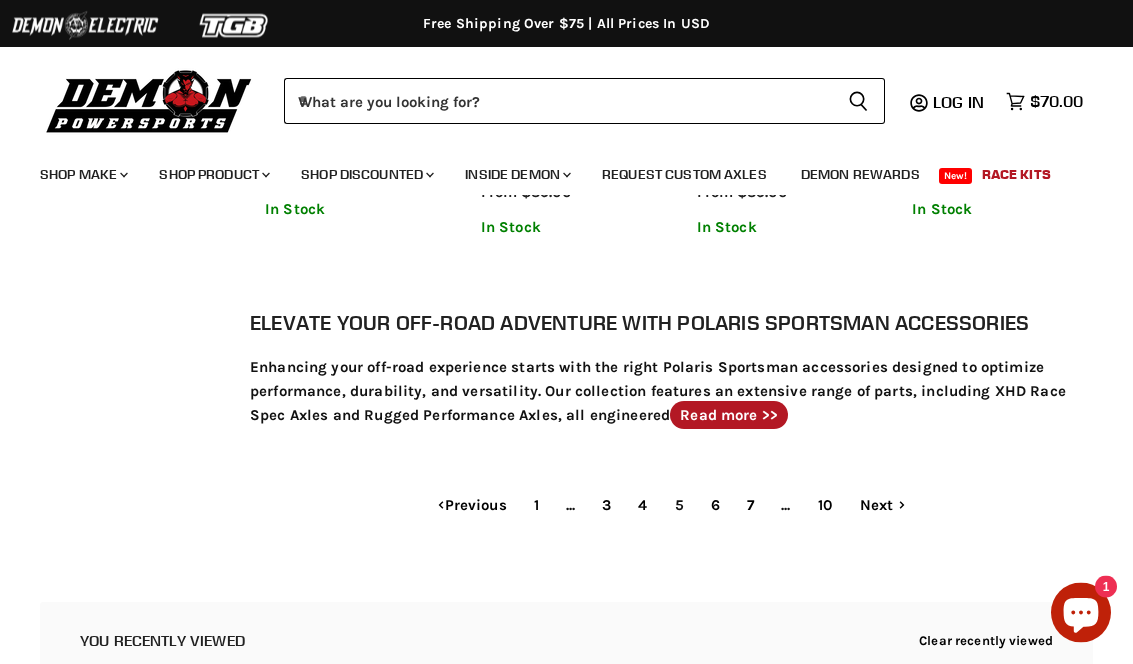 scroll, scrollTop: 2382, scrollLeft: 0, axis: vertical 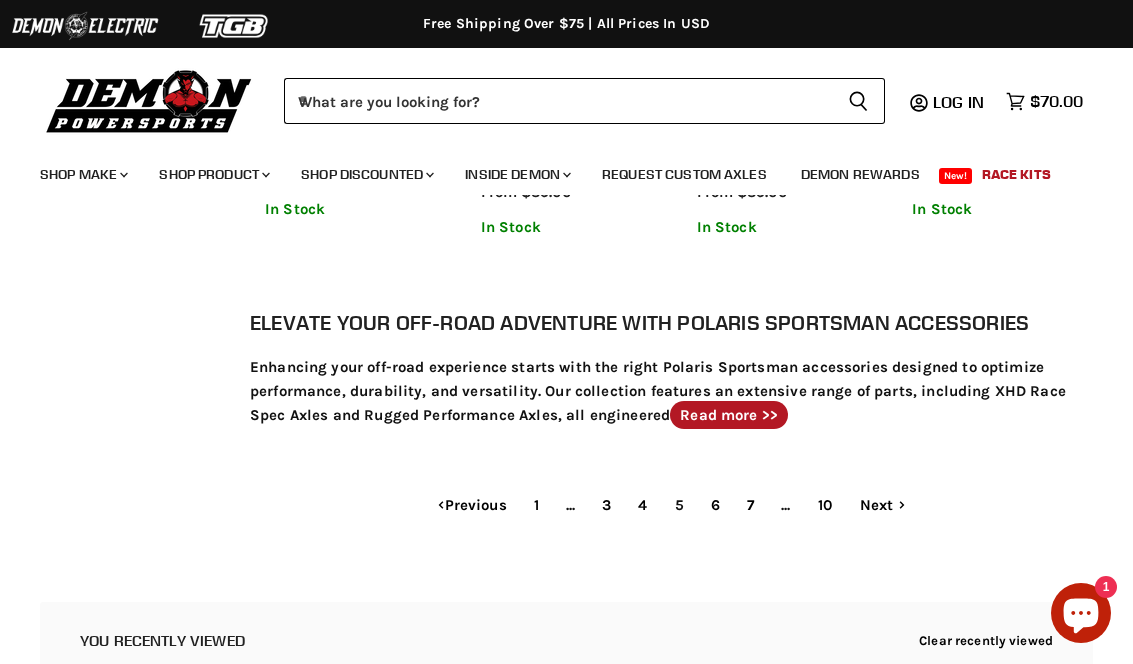 click on "6" at bounding box center [715, 505] 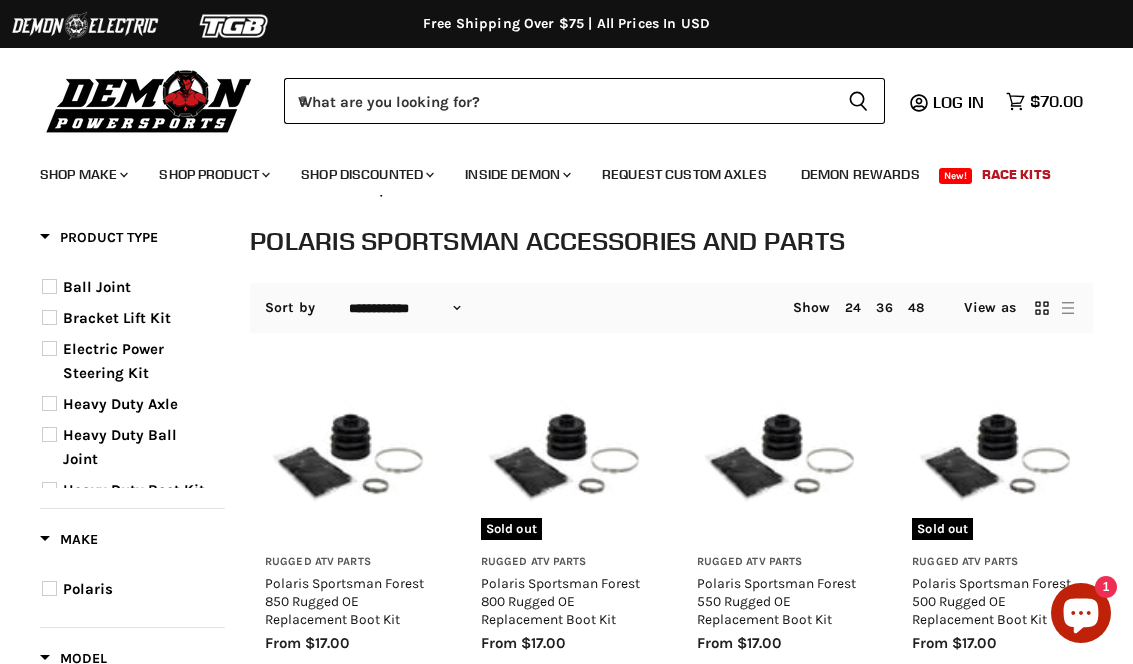 scroll, scrollTop: 0, scrollLeft: 0, axis: both 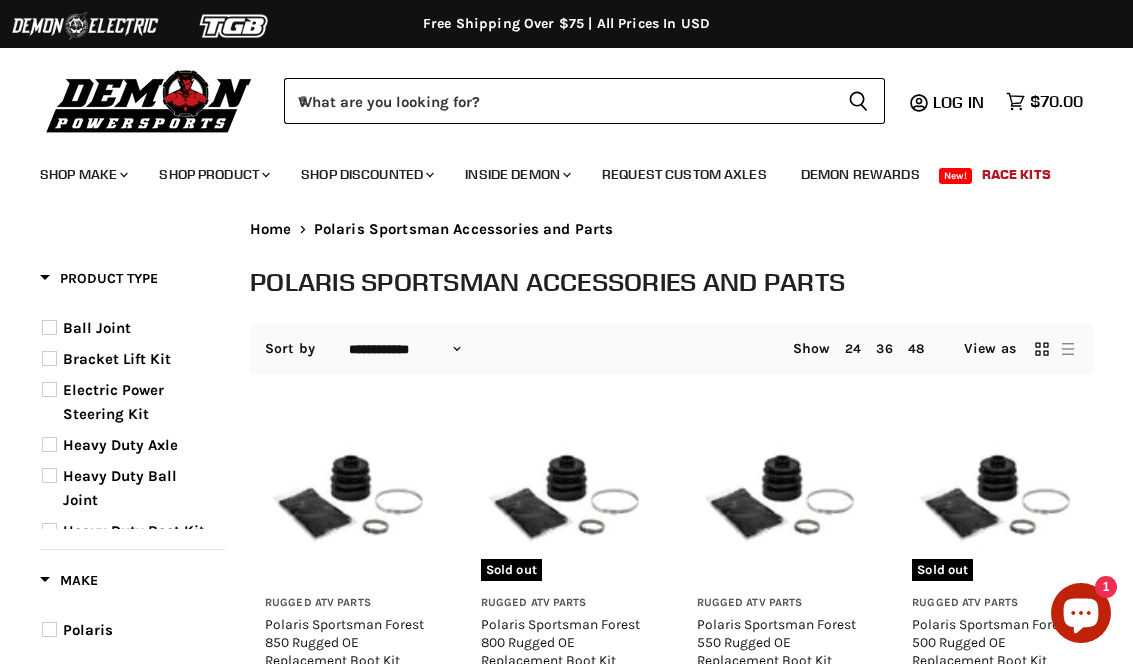 click on "$70.00" at bounding box center [1056, 101] 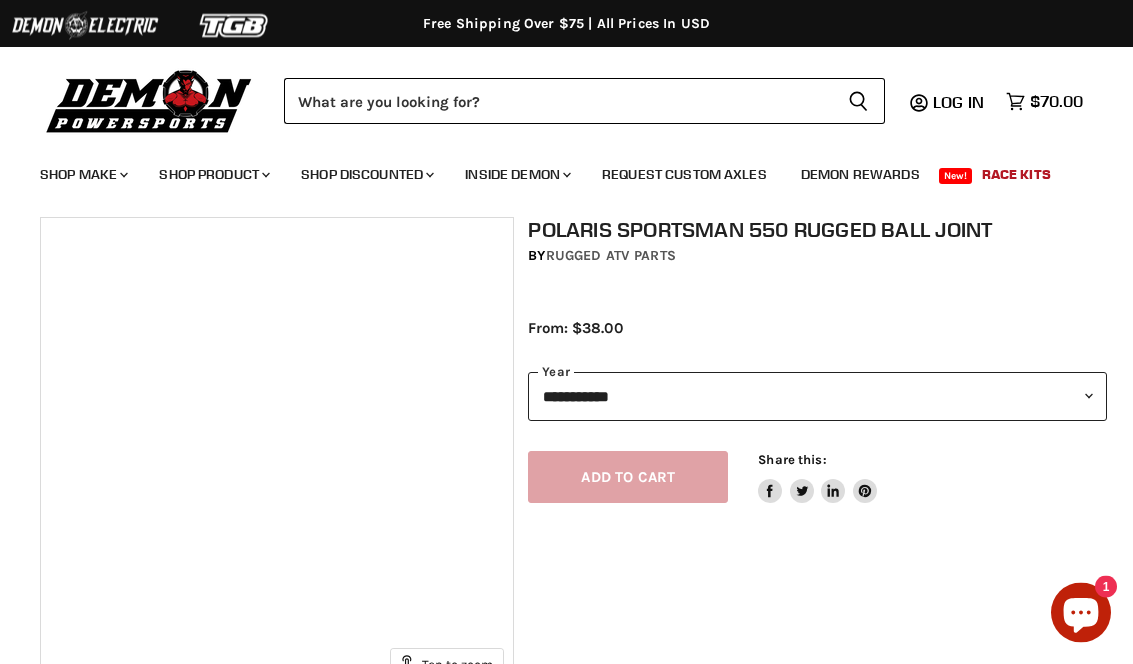 scroll, scrollTop: 63, scrollLeft: 0, axis: vertical 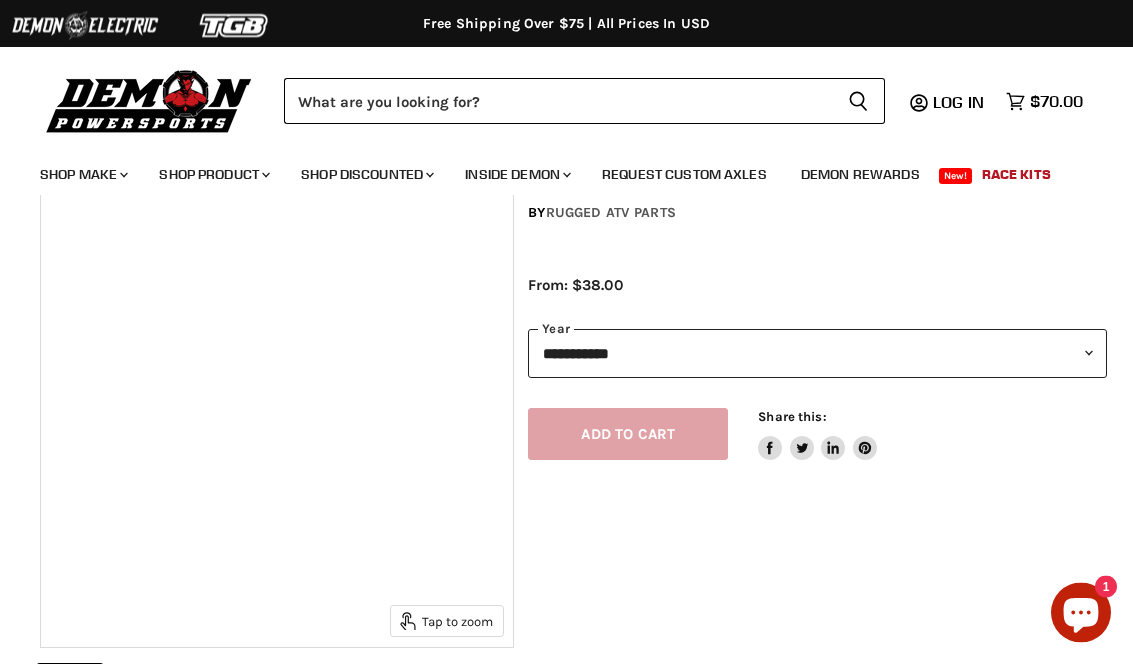 select on "******" 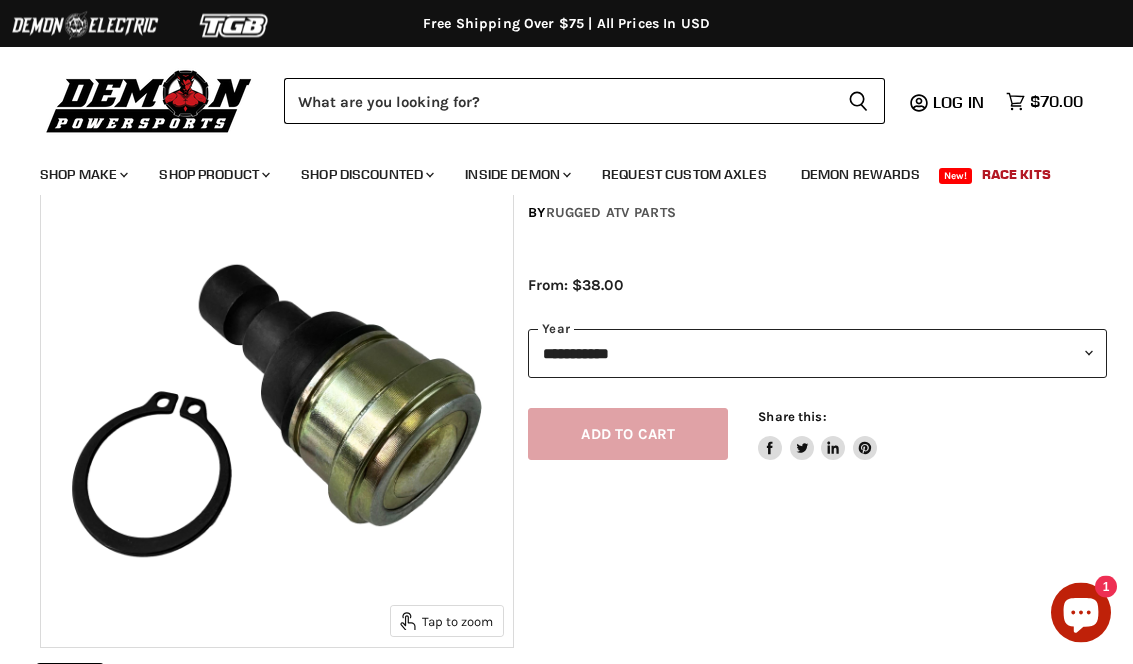 scroll, scrollTop: 91, scrollLeft: 0, axis: vertical 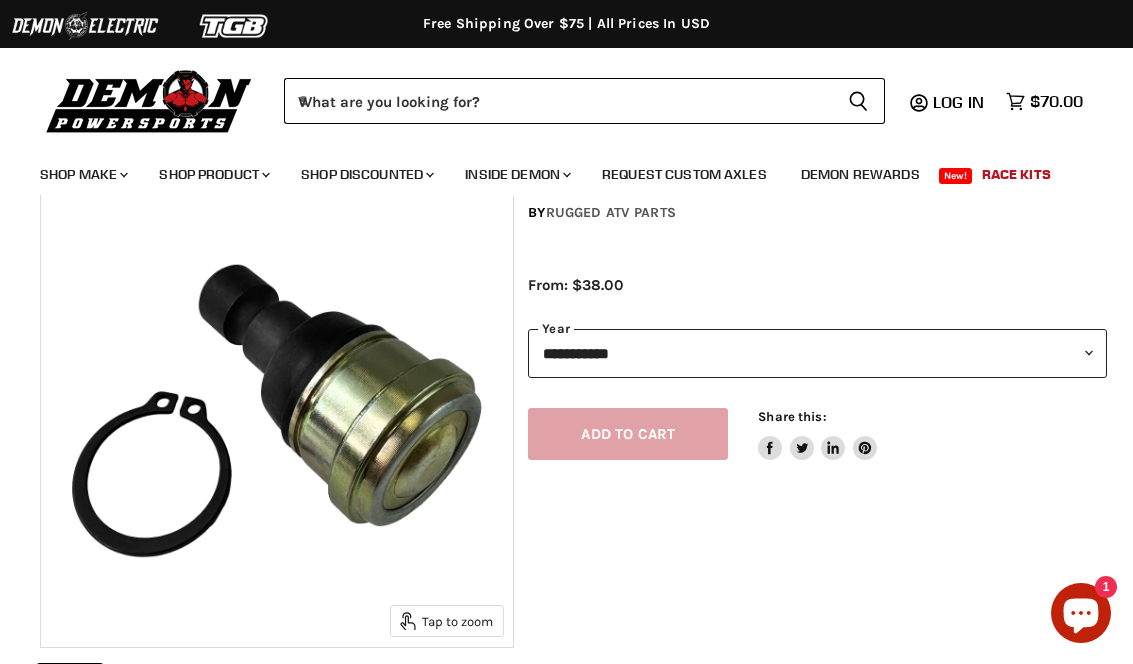 click on "**********" at bounding box center [817, 353] 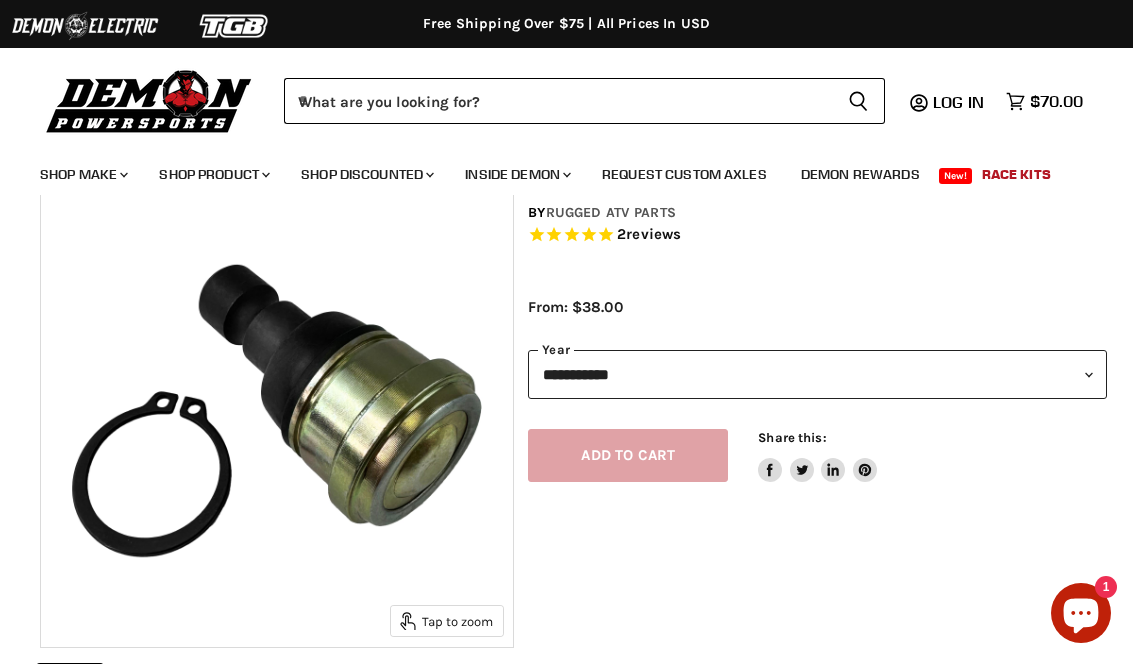 select on "****" 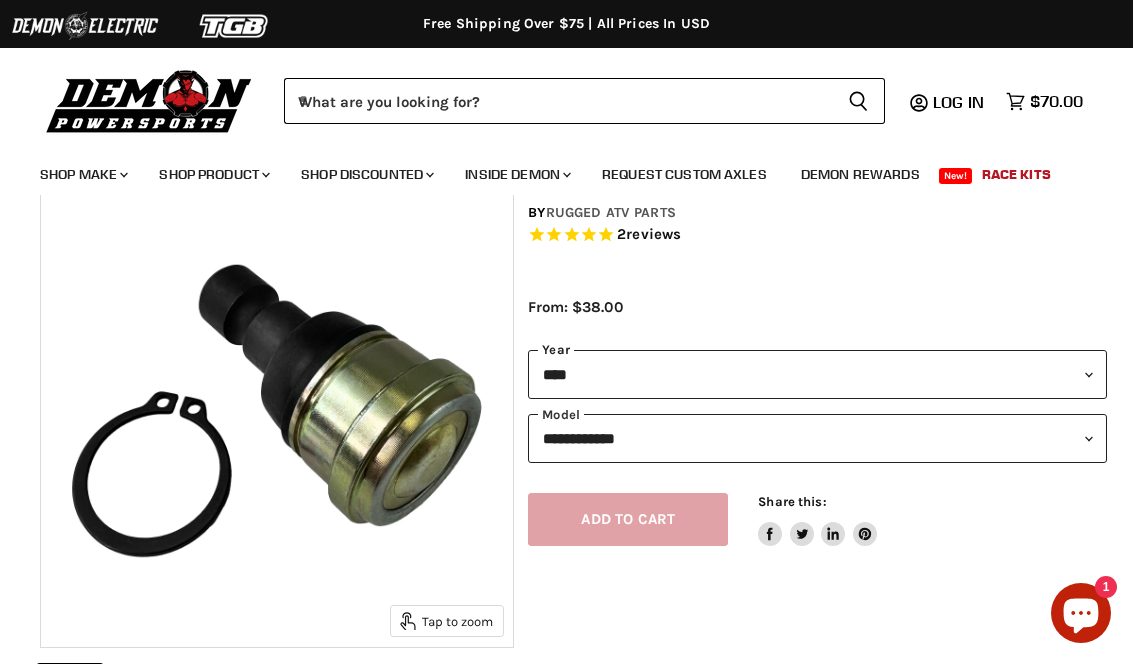 click on "**********" at bounding box center (817, 374) 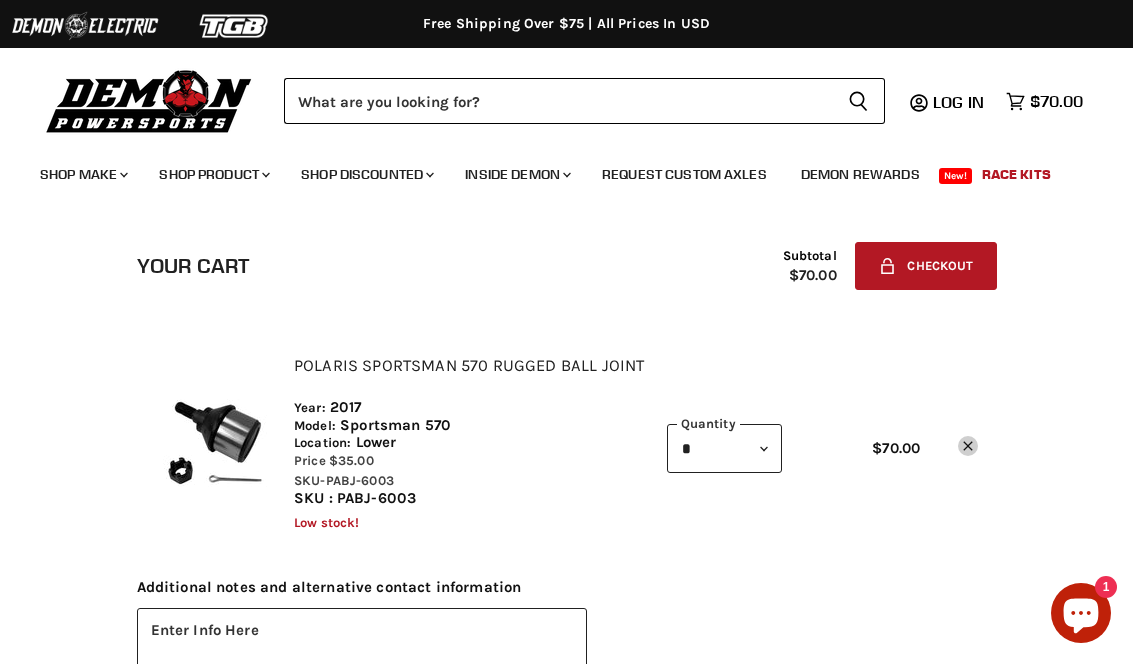 scroll, scrollTop: 0, scrollLeft: 0, axis: both 